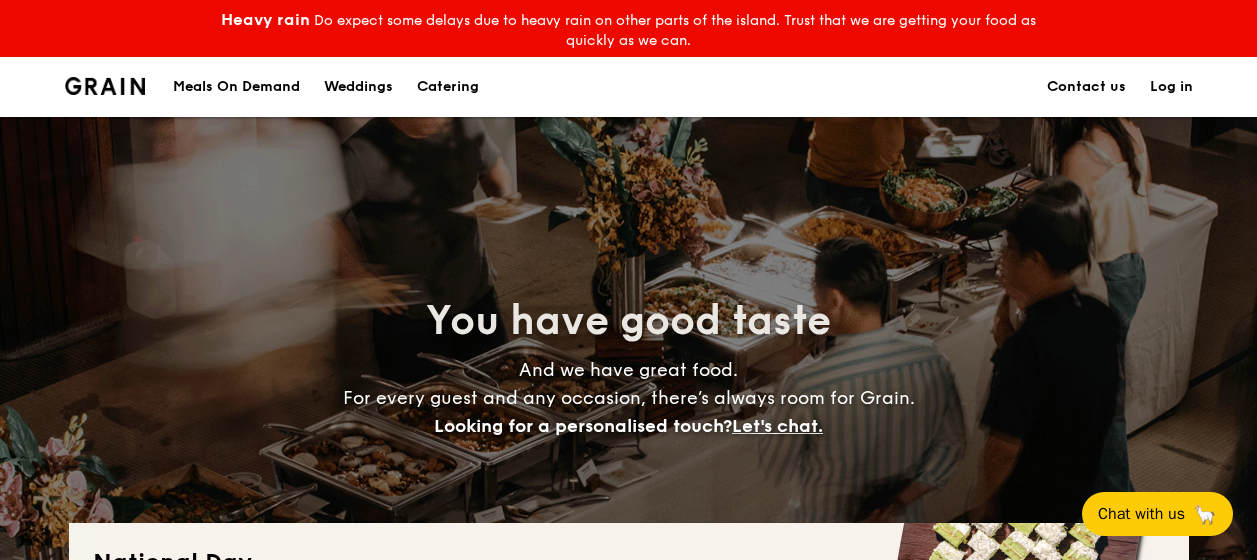 scroll, scrollTop: 1791, scrollLeft: 0, axis: vertical 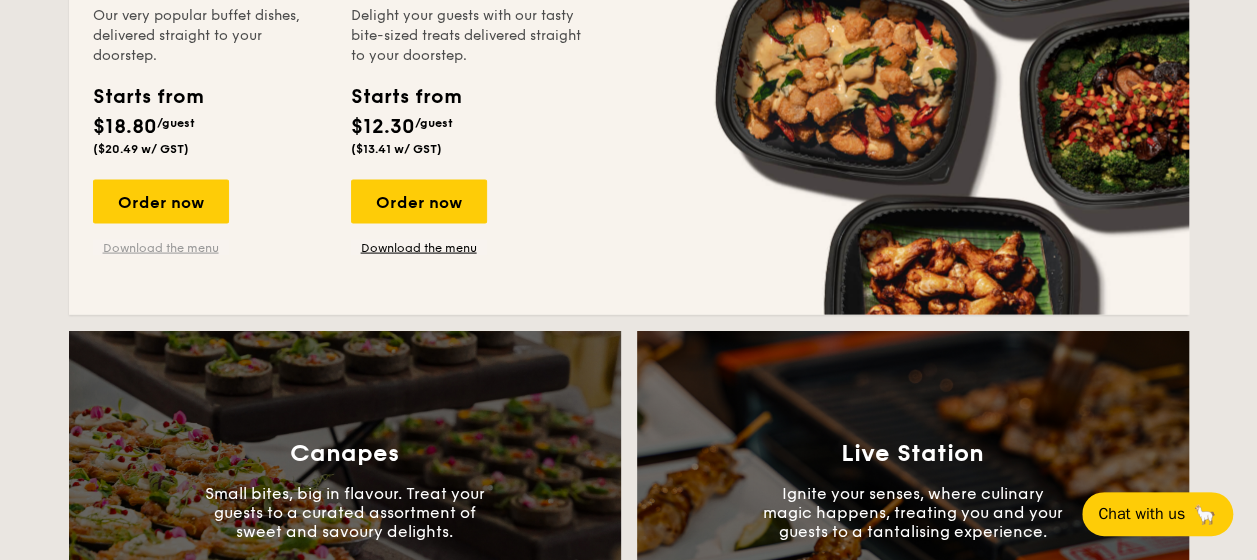 click on "Download the menu" at bounding box center (161, 248) 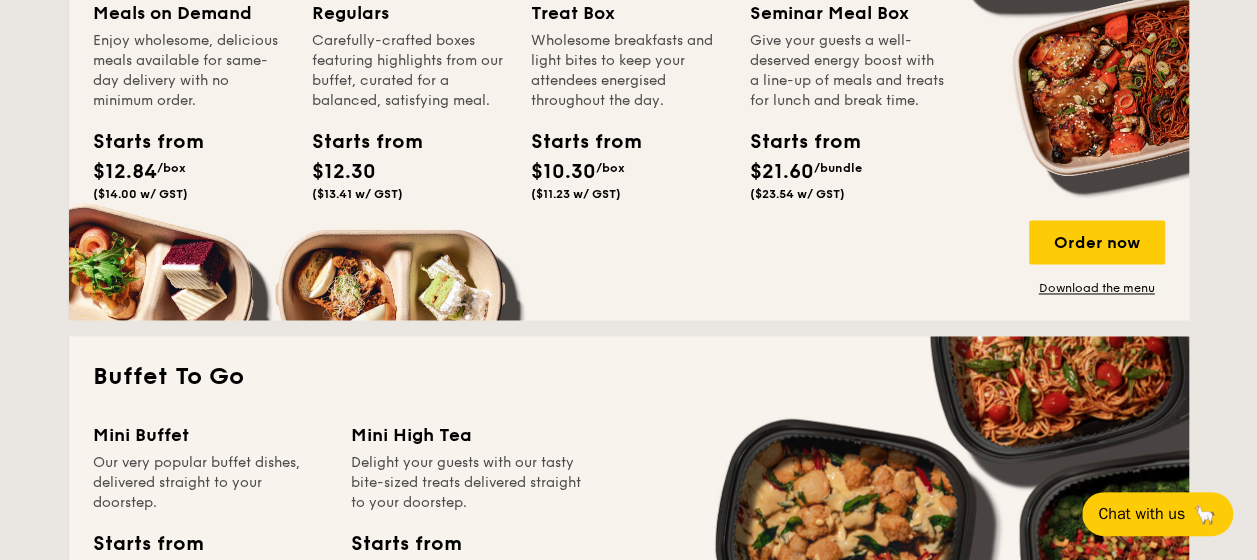 scroll, scrollTop: 1510, scrollLeft: 0, axis: vertical 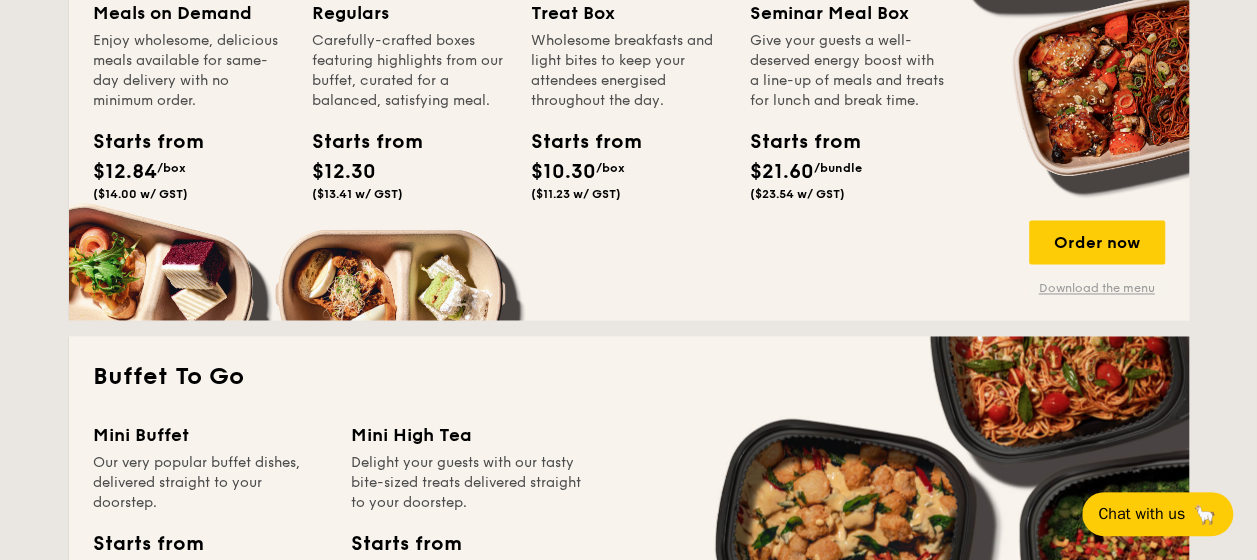 click on "Download the menu" at bounding box center (1097, 288) 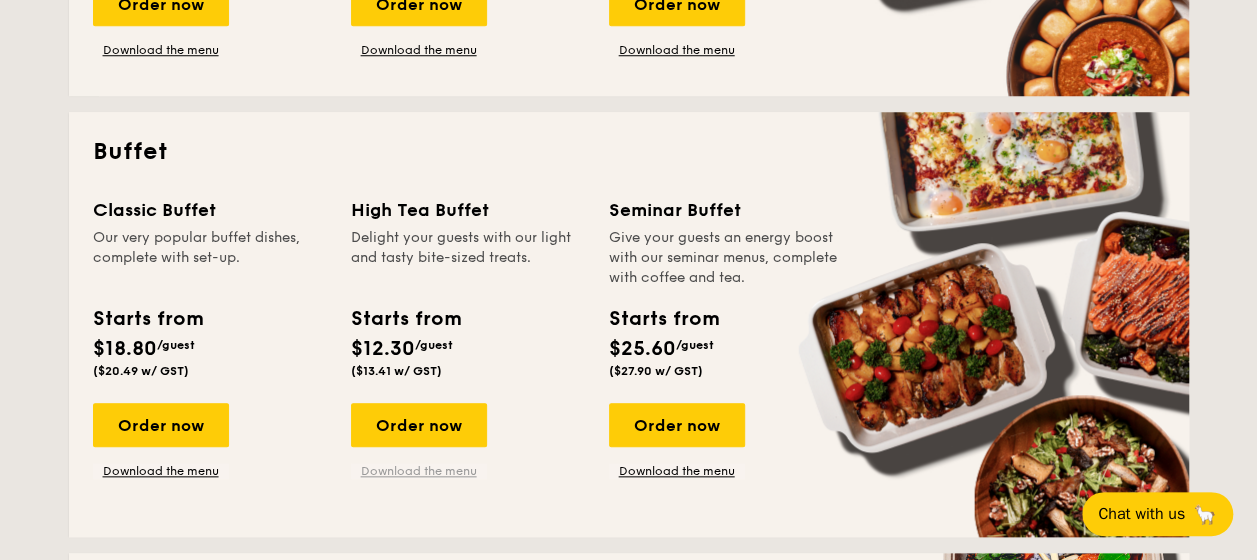 scroll, scrollTop: 853, scrollLeft: 0, axis: vertical 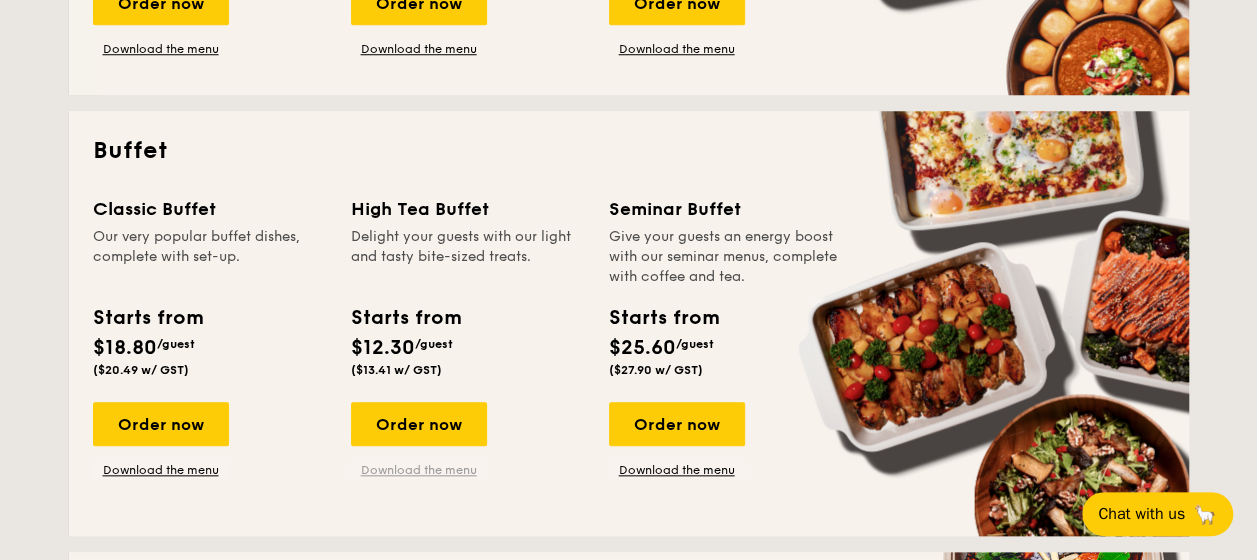 click on "Download the menu" at bounding box center (419, 470) 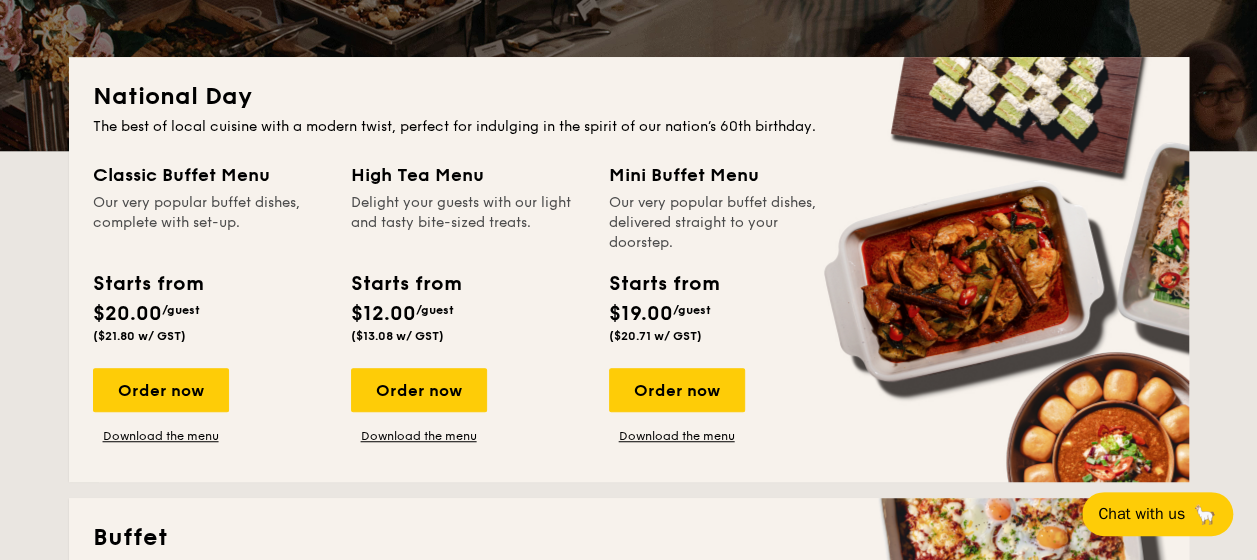 scroll, scrollTop: 453, scrollLeft: 0, axis: vertical 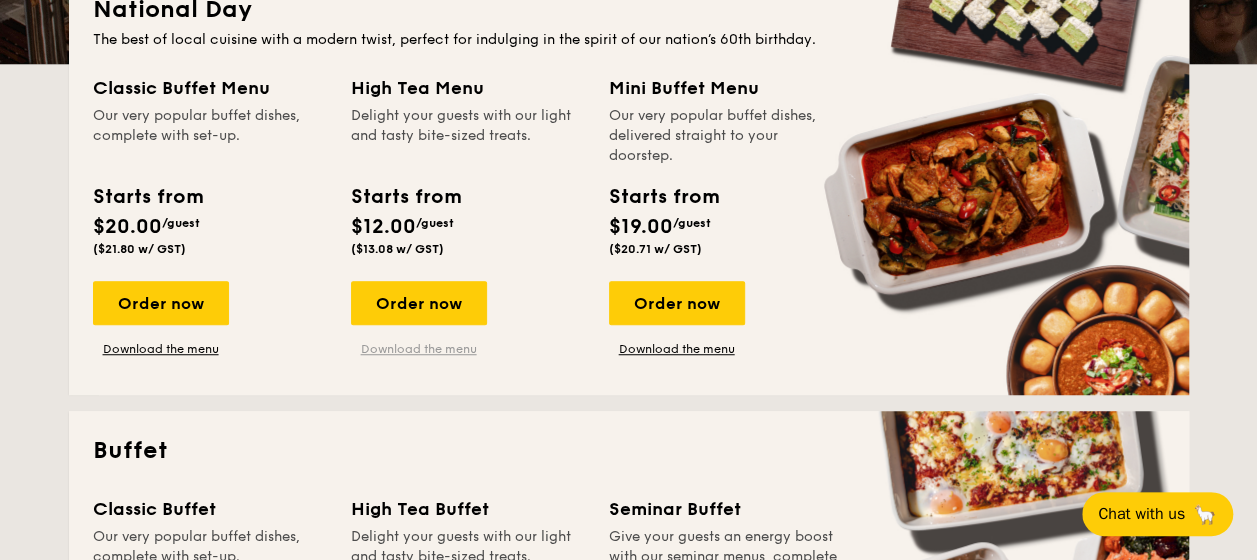 click on "Download the menu" at bounding box center [419, 349] 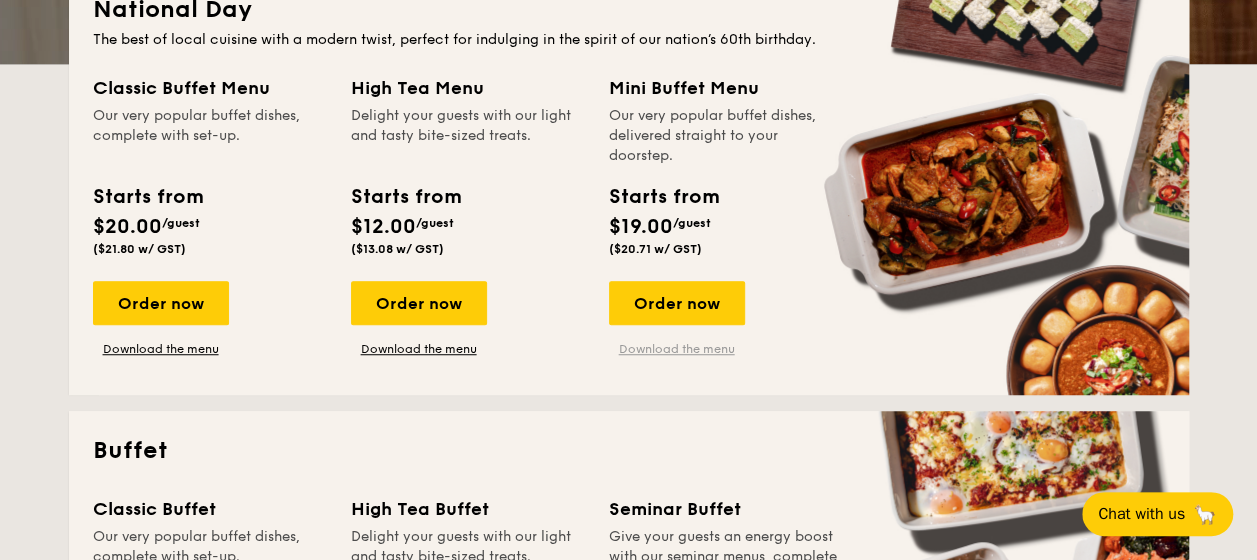 click on "Download the menu" at bounding box center [677, 349] 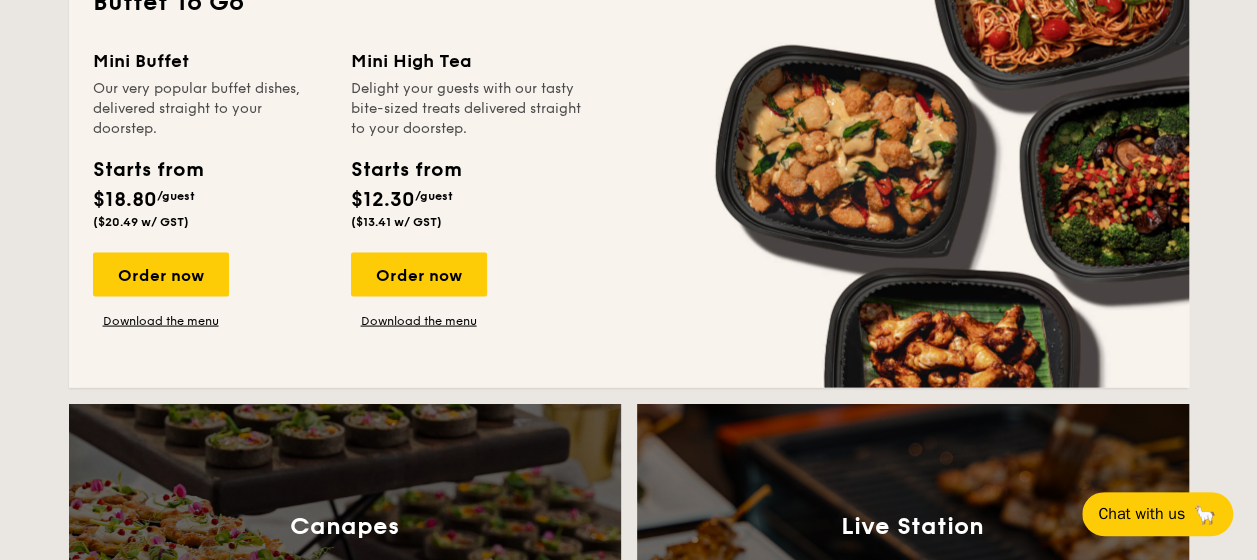 scroll, scrollTop: 1888, scrollLeft: 0, axis: vertical 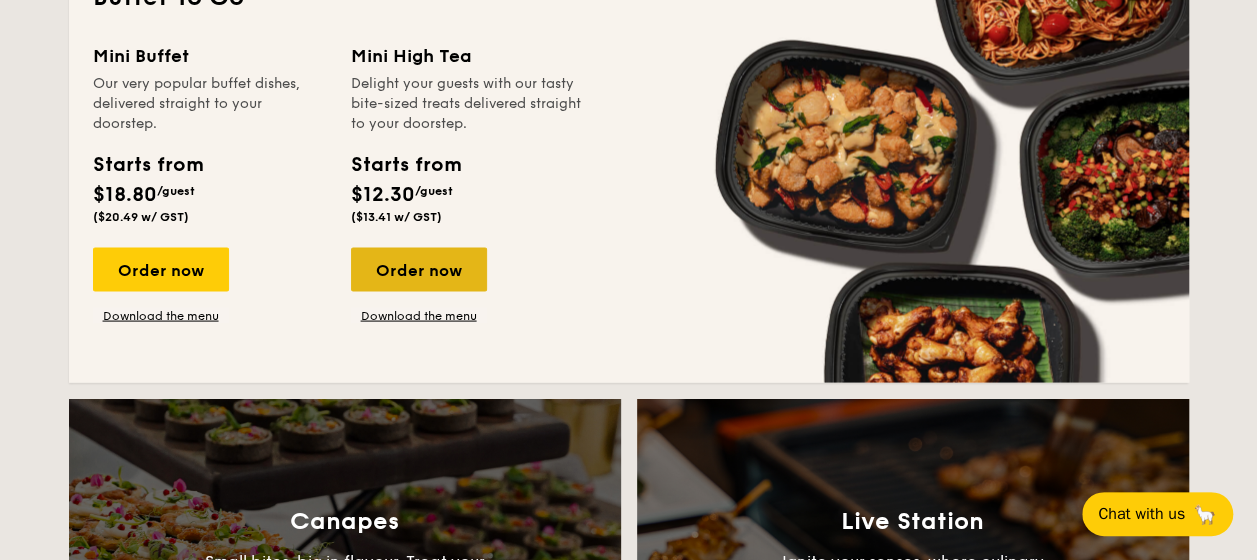 click on "Order now" at bounding box center (419, 270) 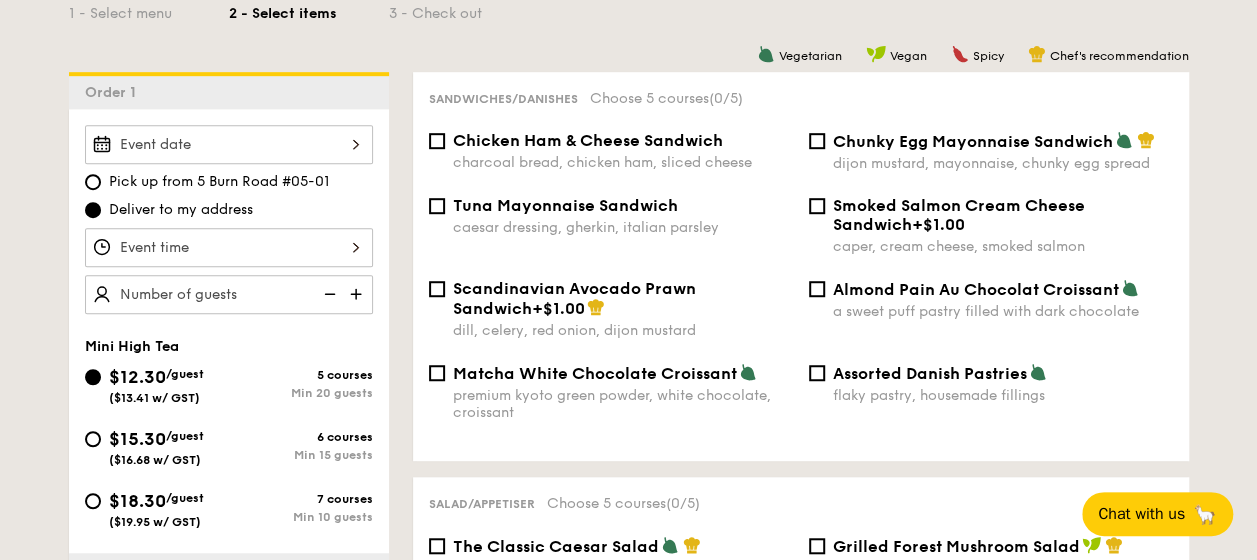 scroll, scrollTop: 555, scrollLeft: 0, axis: vertical 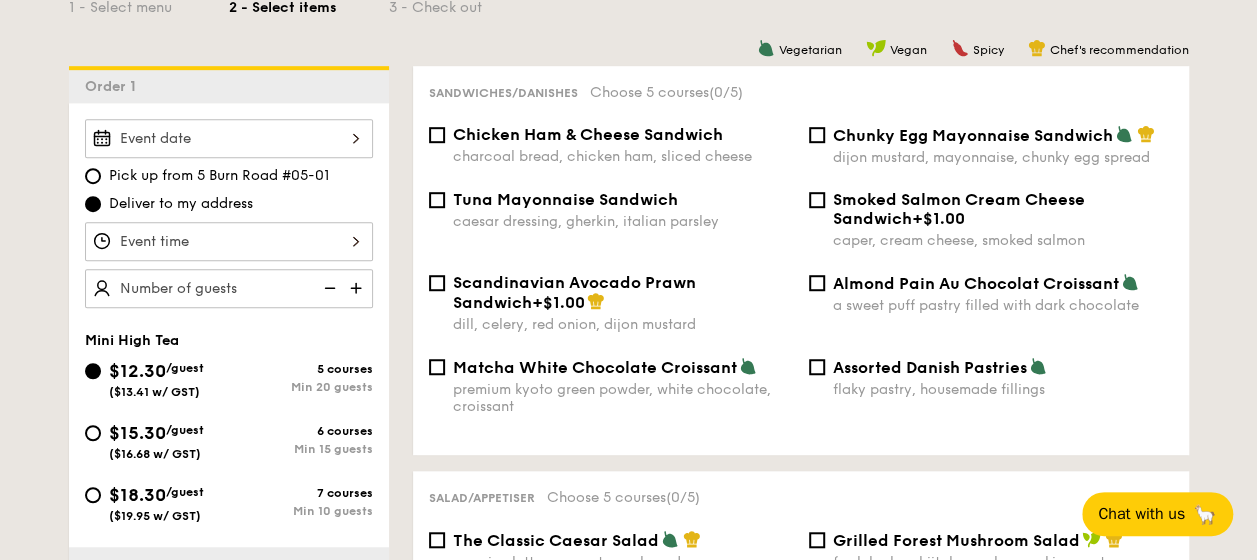 click at bounding box center [229, 138] 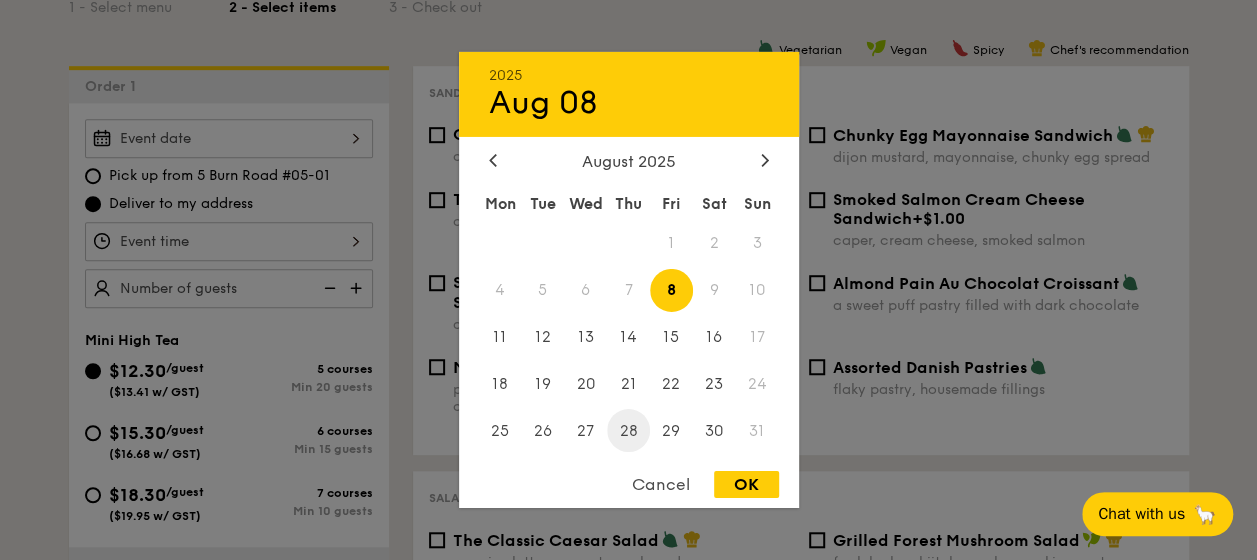 click on "28" at bounding box center [628, 430] 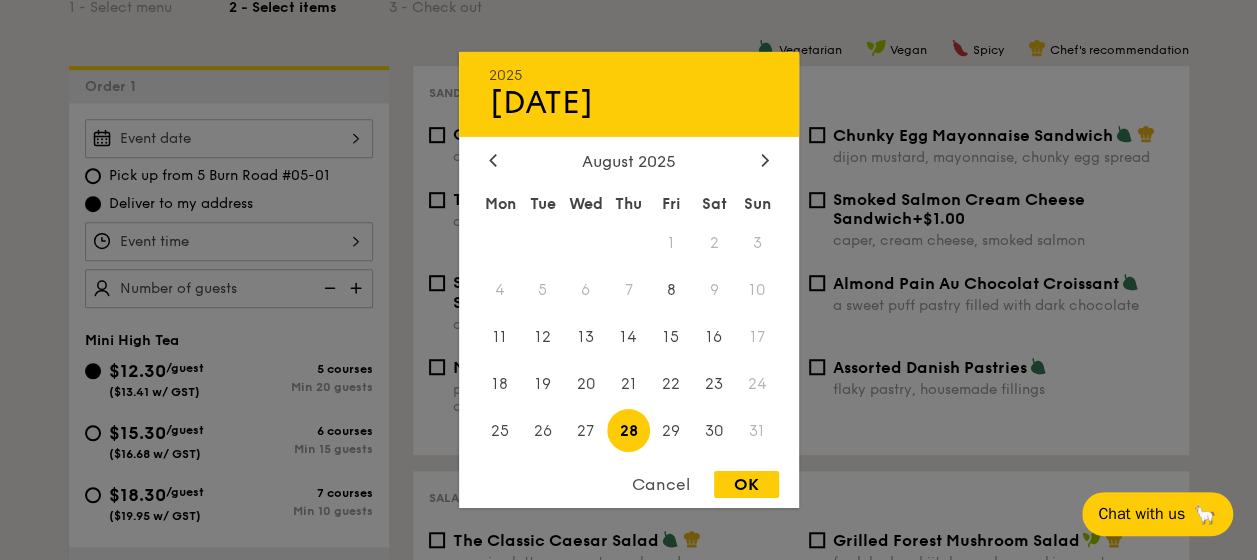 click on "OK" at bounding box center (746, 484) 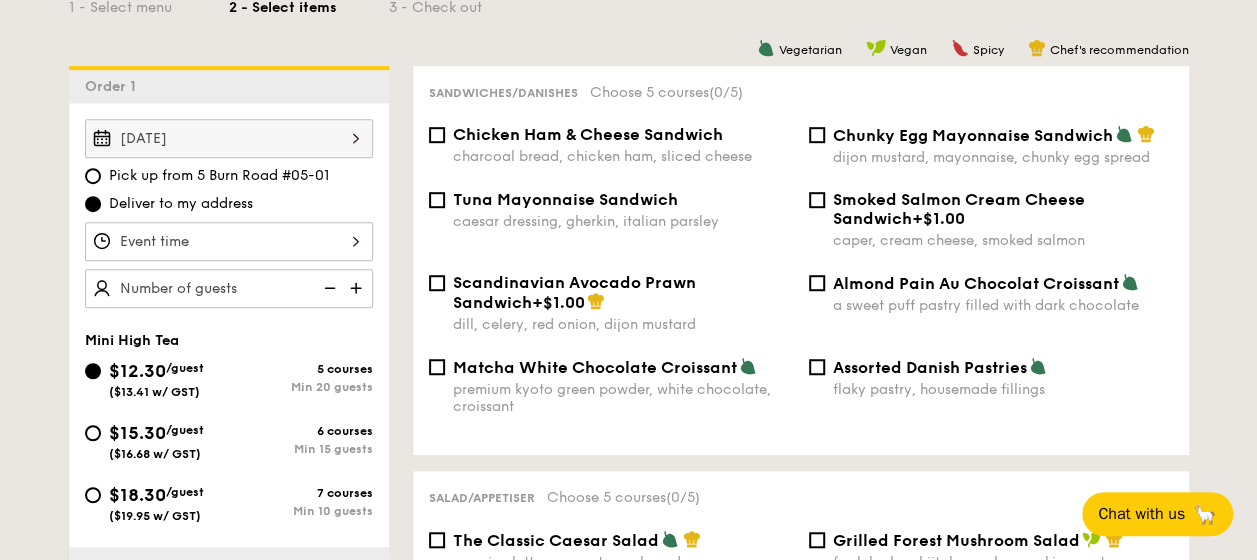 click at bounding box center (229, 241) 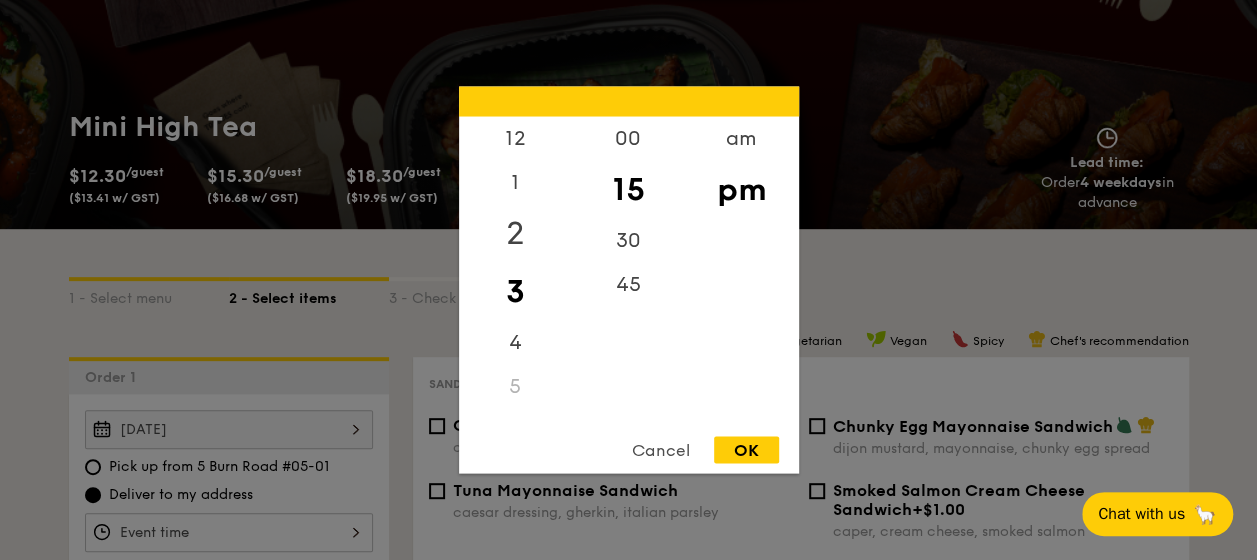 scroll, scrollTop: 255, scrollLeft: 0, axis: vertical 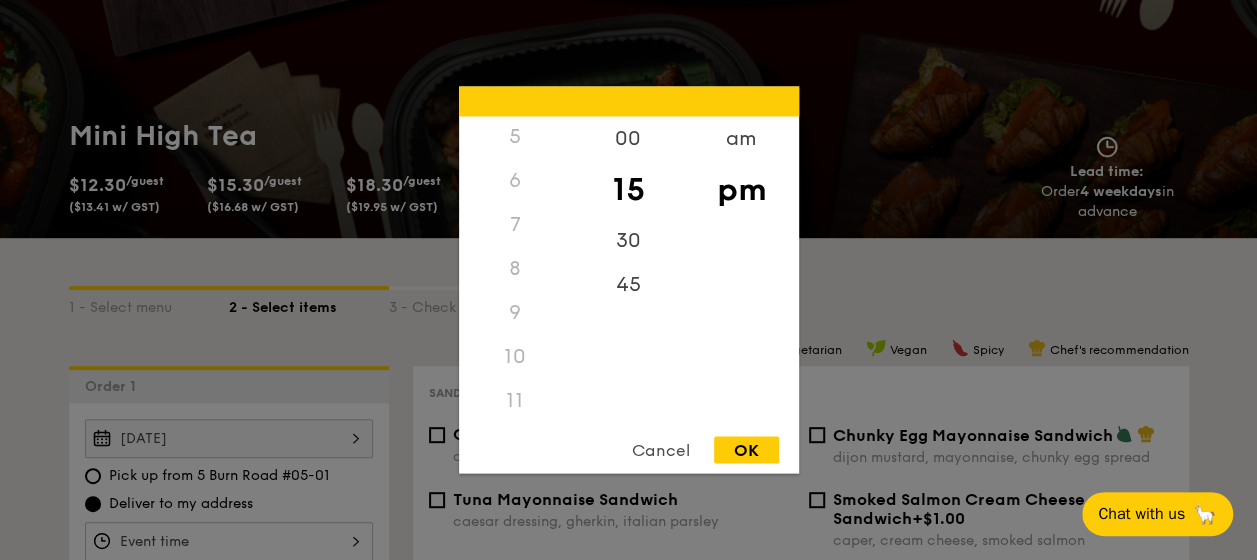 click on "8" at bounding box center (515, 269) 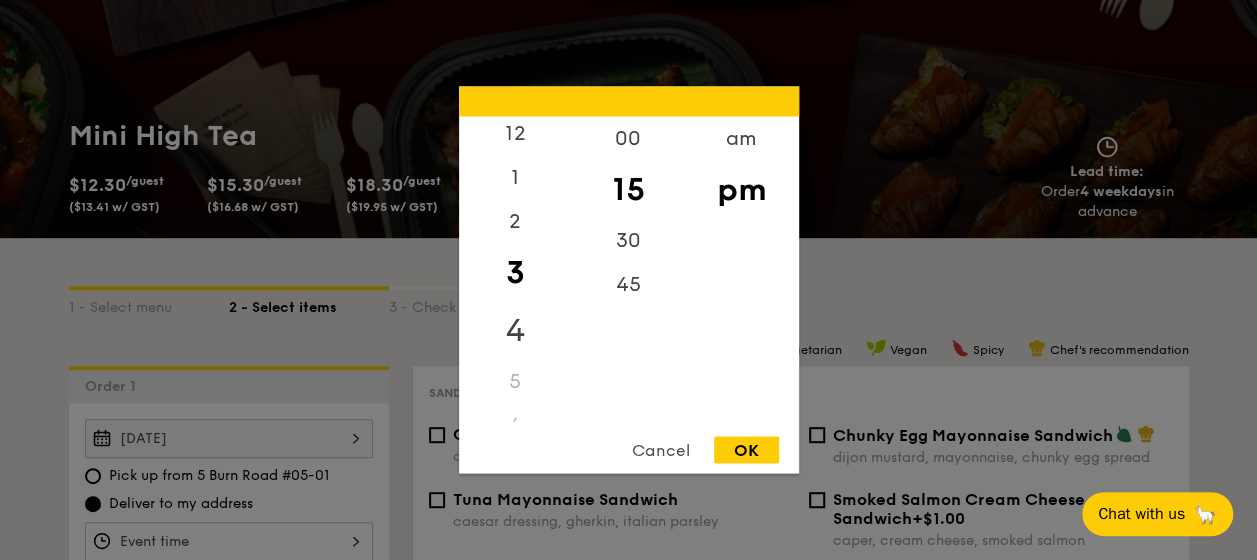 scroll, scrollTop: 0, scrollLeft: 0, axis: both 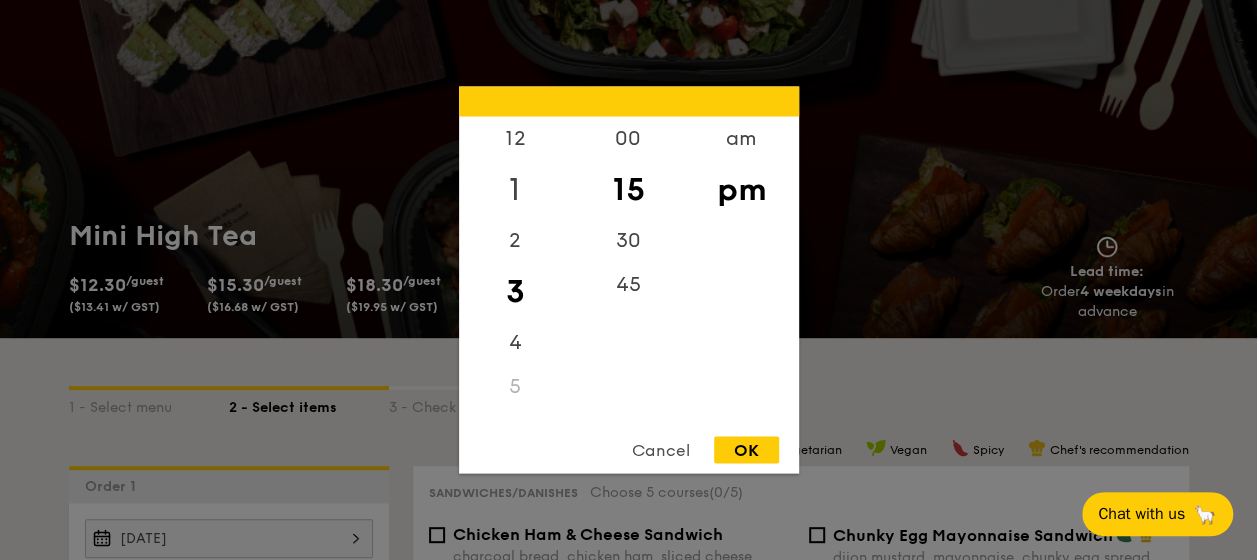 click on "1" at bounding box center (515, 190) 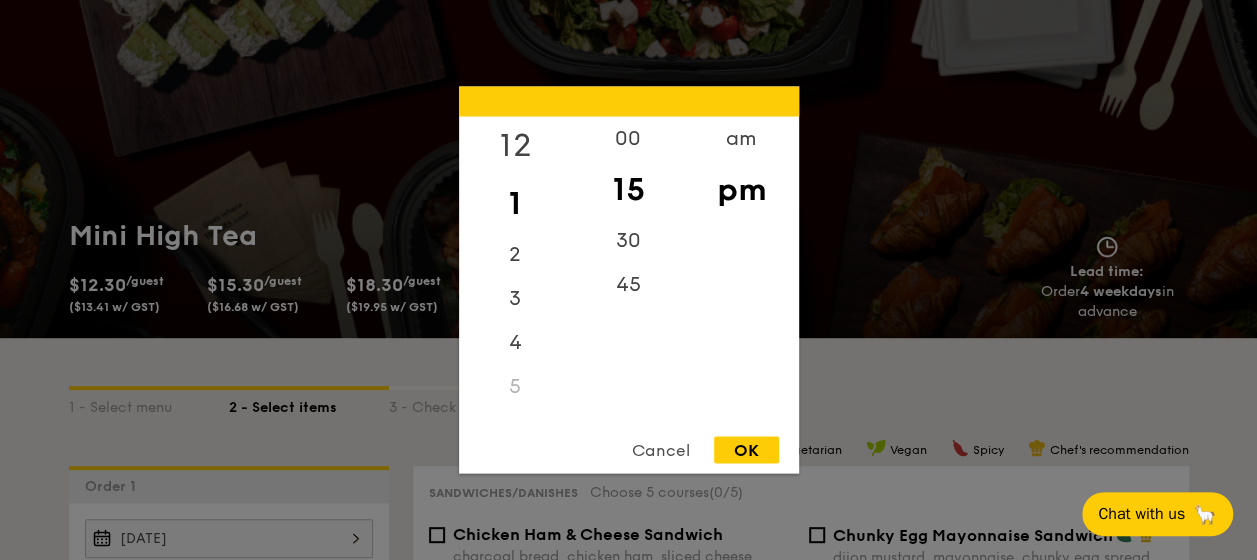click on "12" at bounding box center (515, 146) 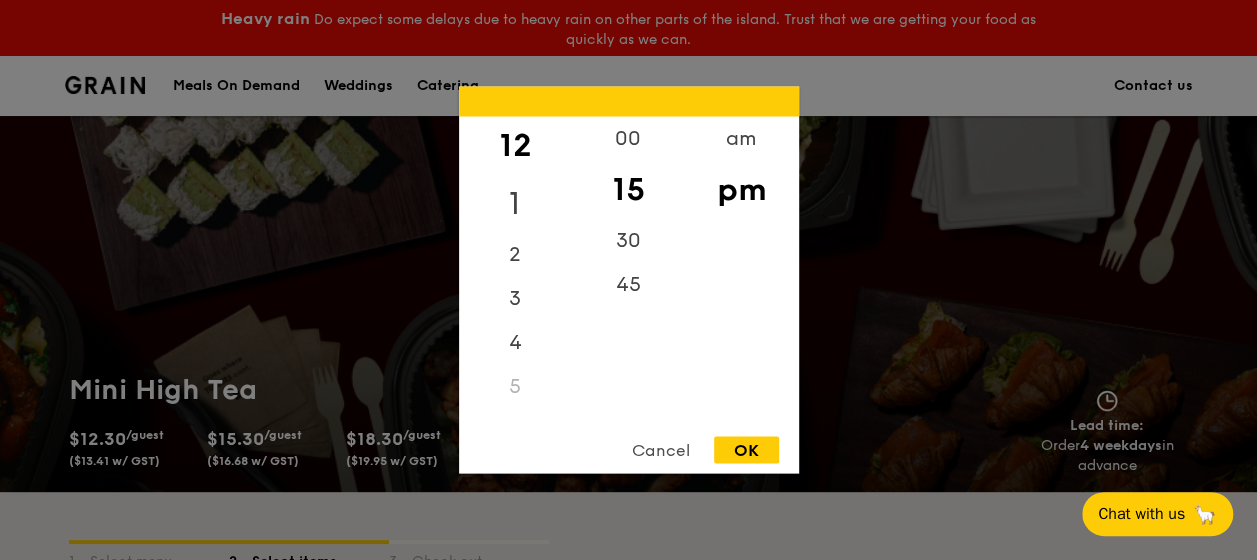 scroll, scrollTop: 0, scrollLeft: 0, axis: both 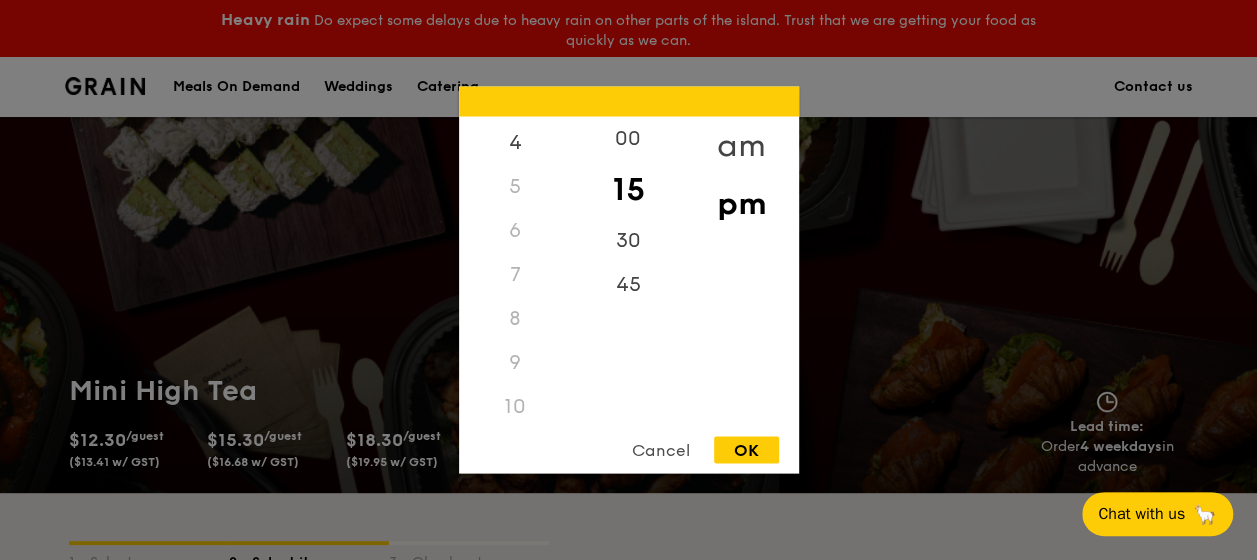 click on "am" at bounding box center (741, 146) 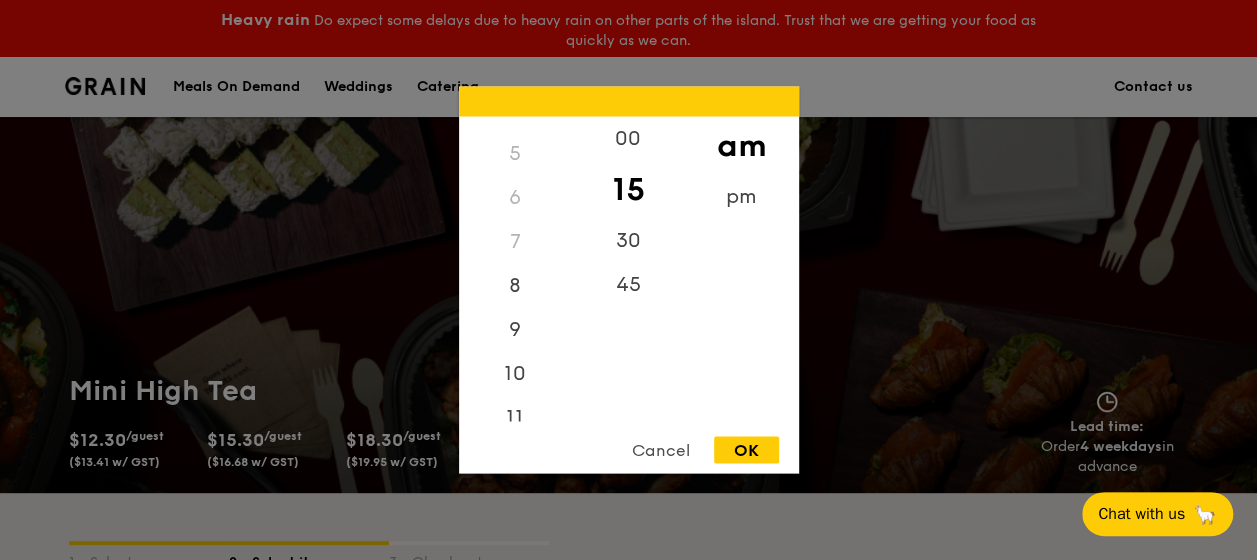 scroll, scrollTop: 222, scrollLeft: 0, axis: vertical 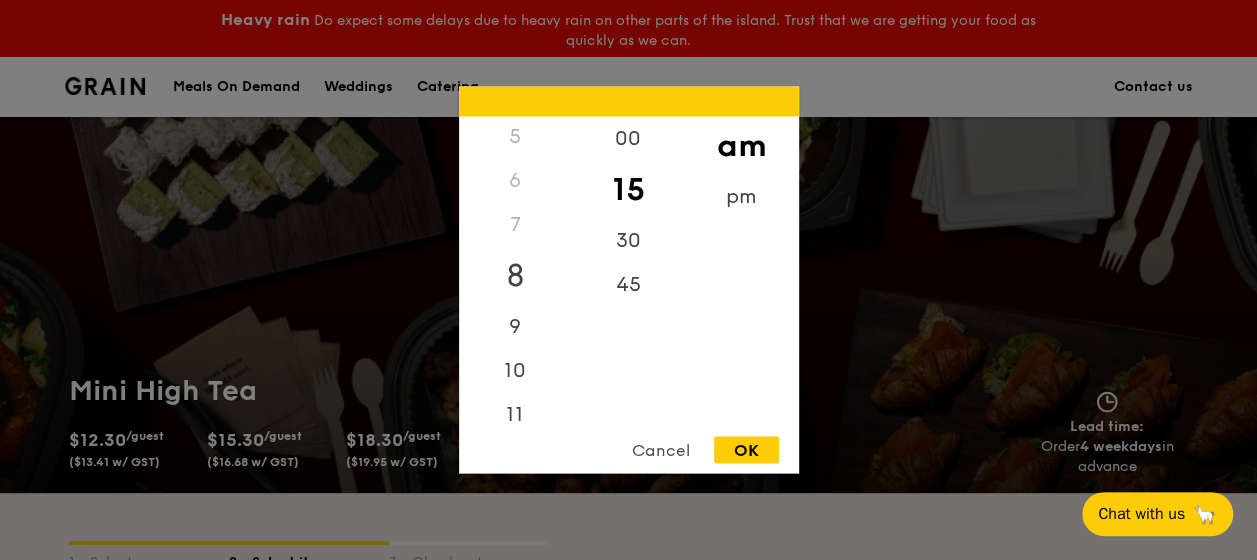 click on "8" at bounding box center [515, 276] 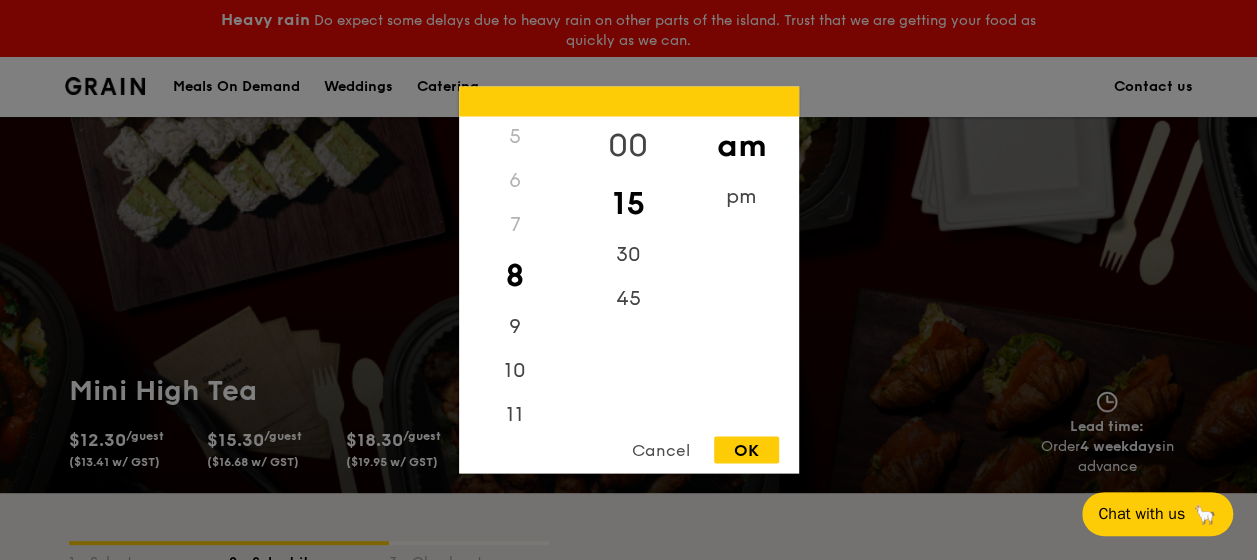 click on "00" at bounding box center [628, 146] 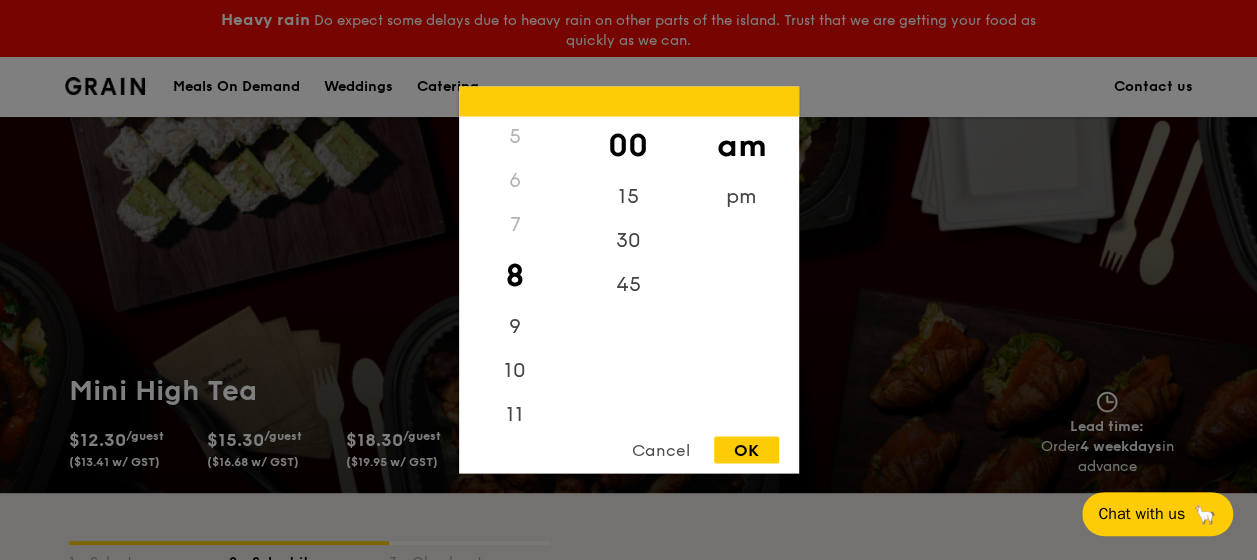click on "7" at bounding box center (515, 225) 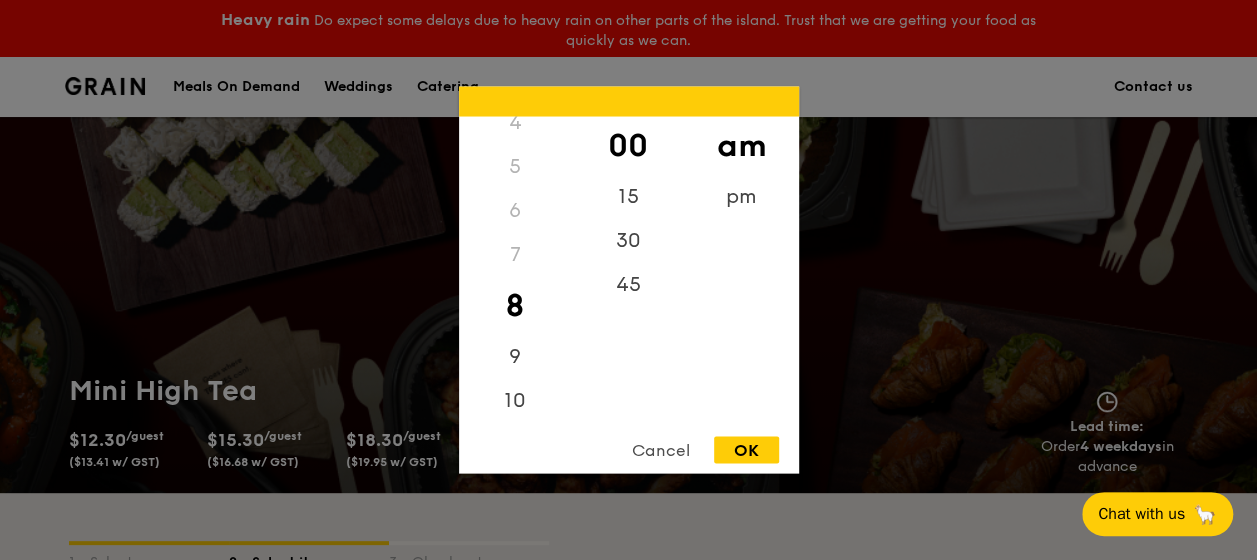 scroll, scrollTop: 222, scrollLeft: 0, axis: vertical 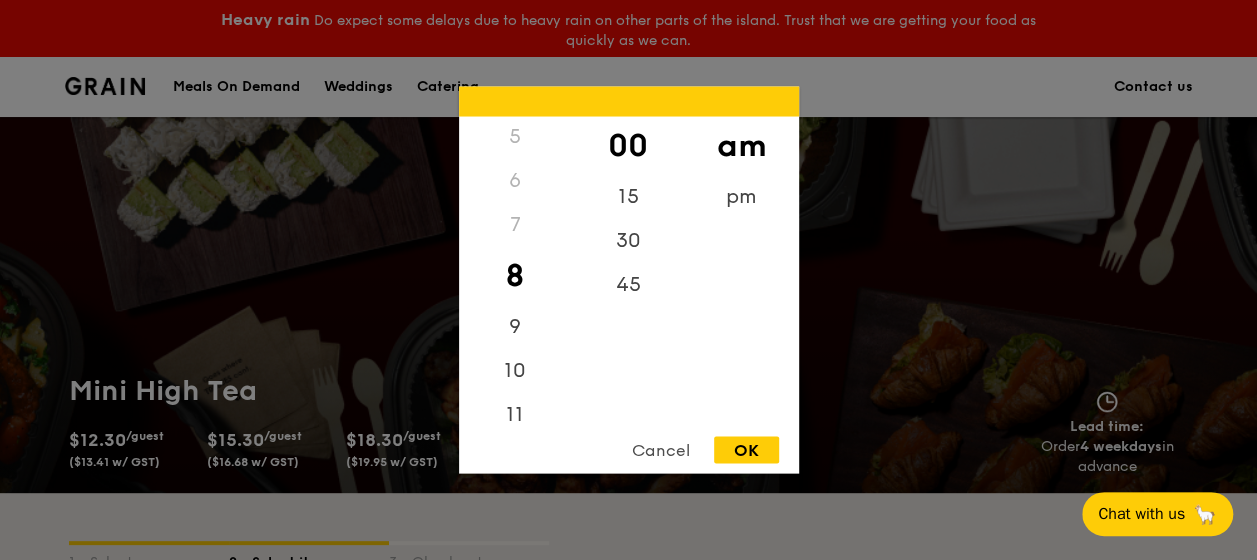 click on "7" at bounding box center [515, 225] 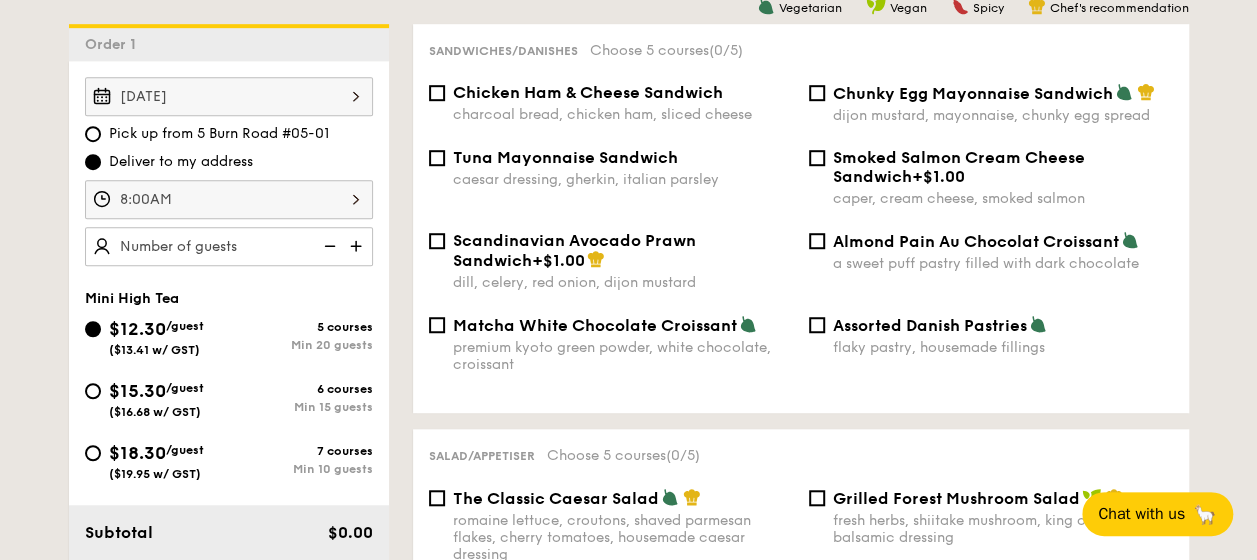 scroll, scrollTop: 600, scrollLeft: 0, axis: vertical 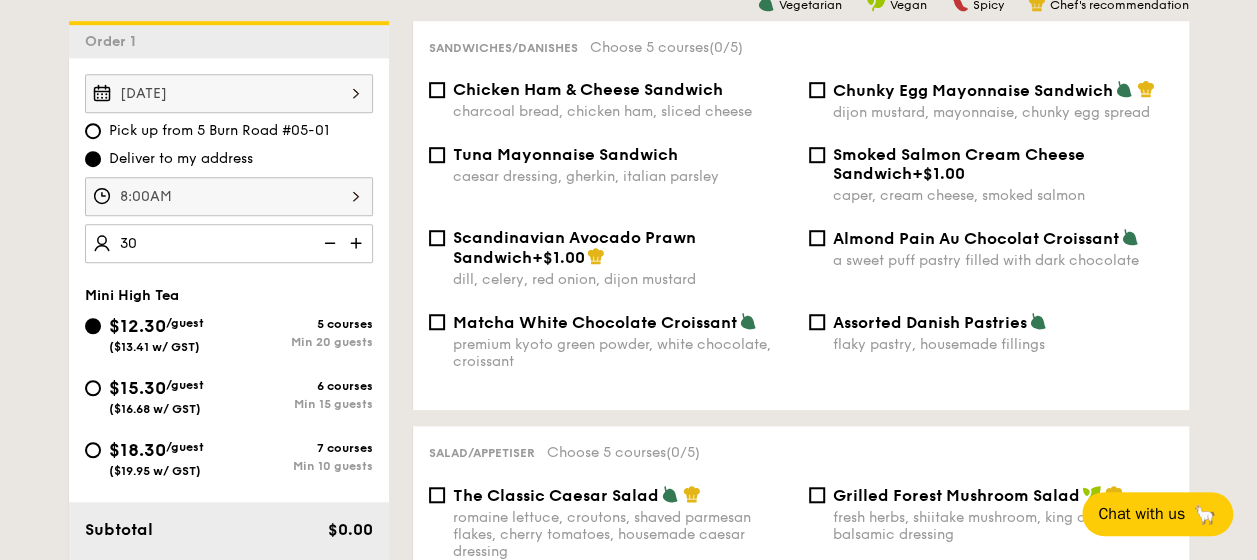 type on "30 guests" 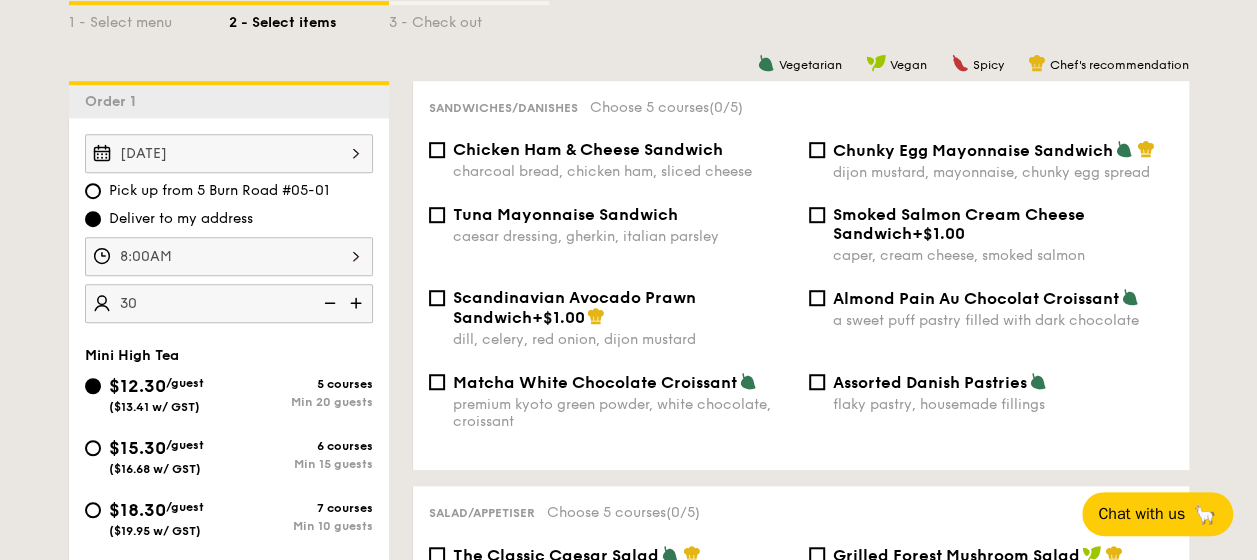 scroll, scrollTop: 500, scrollLeft: 0, axis: vertical 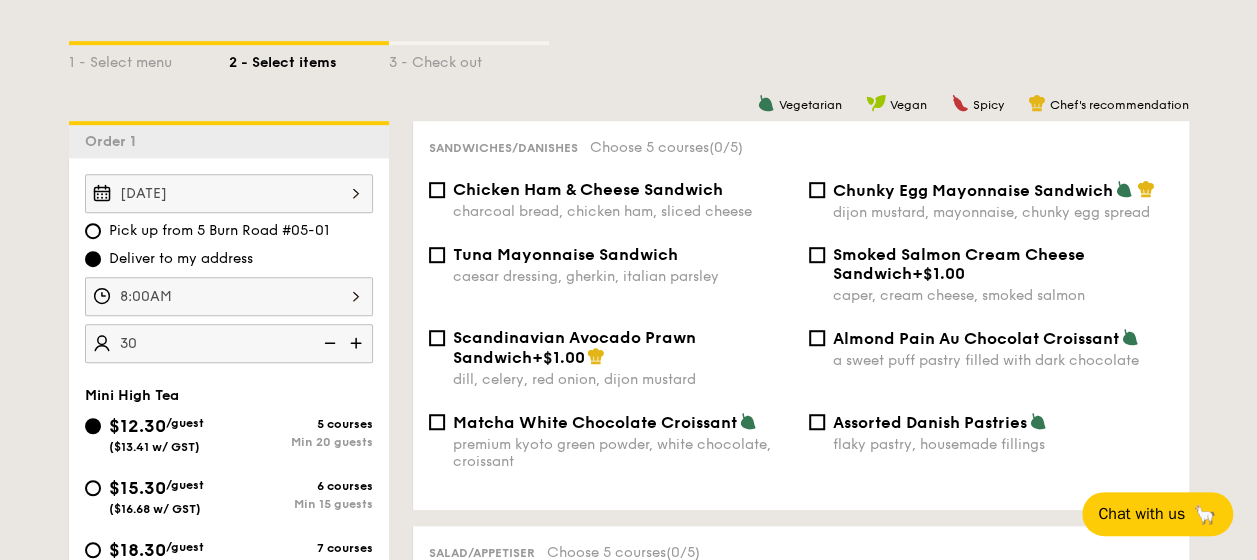 click on "Chunky Egg Mayonnaise Sandwich" at bounding box center (973, 190) 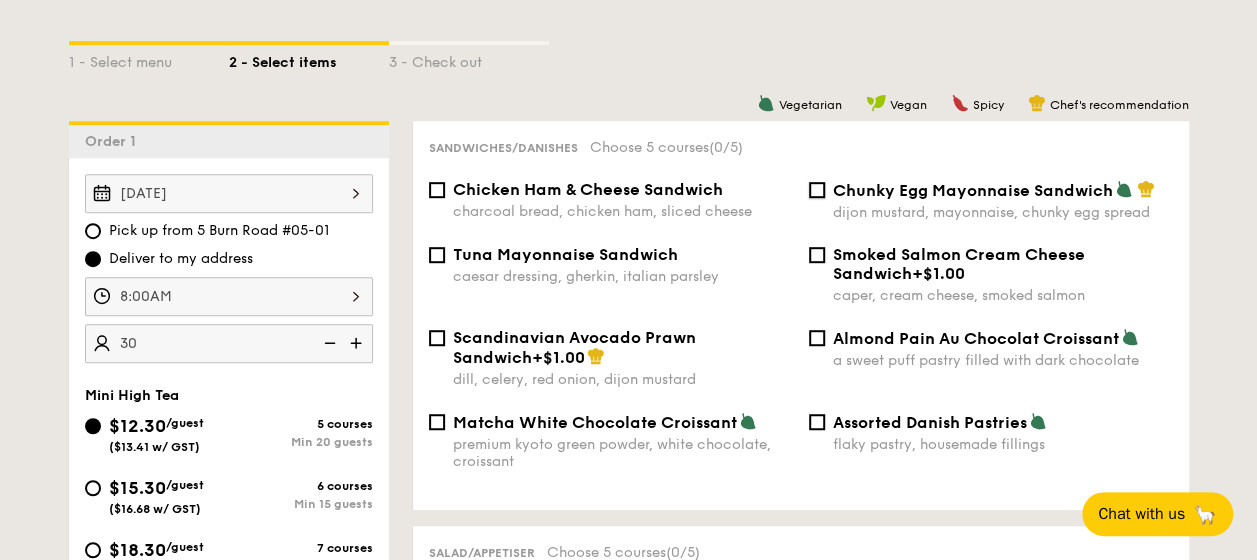 click on "Chunky Egg Mayonnaise Sandwich dijon mustard, mayonnaise, chunky egg spread" at bounding box center [817, 190] 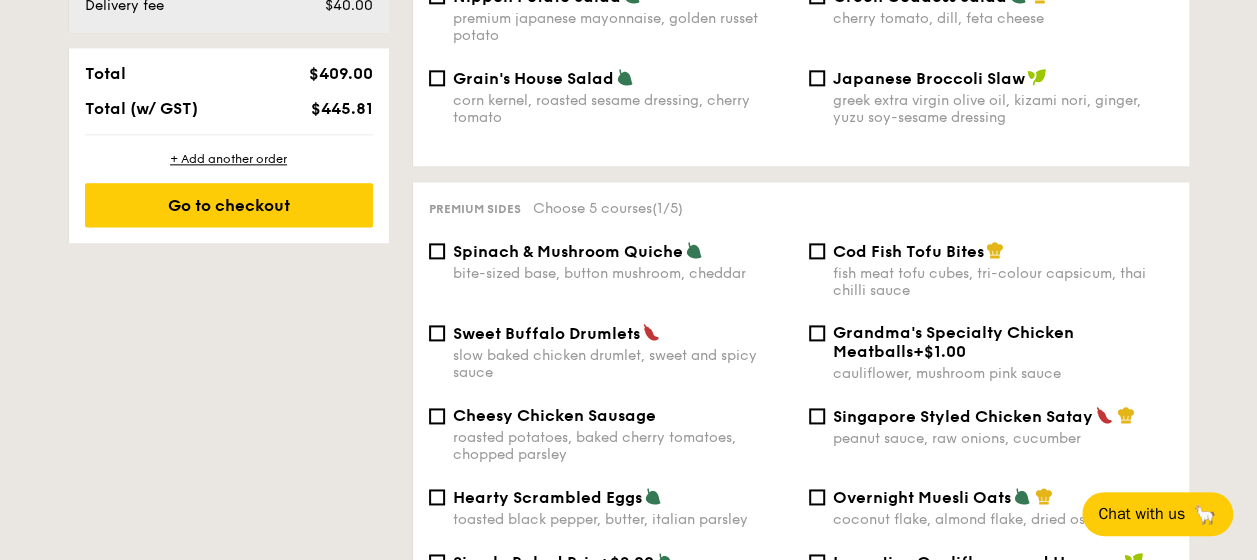 scroll, scrollTop: 1300, scrollLeft: 0, axis: vertical 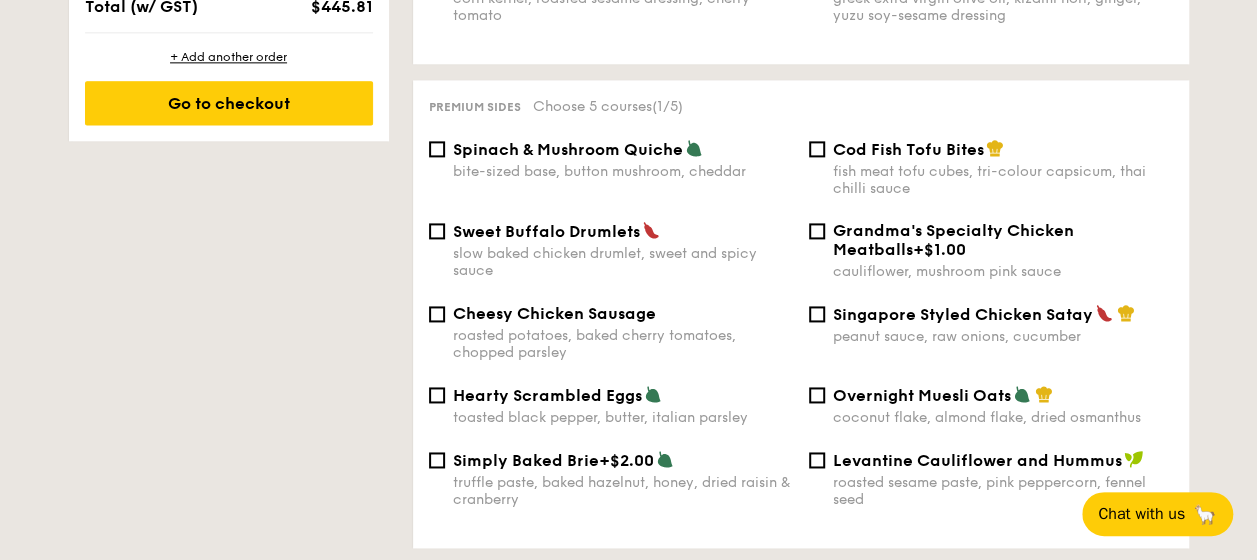 click on "Spinach & Mushroom Quiche" at bounding box center (568, 149) 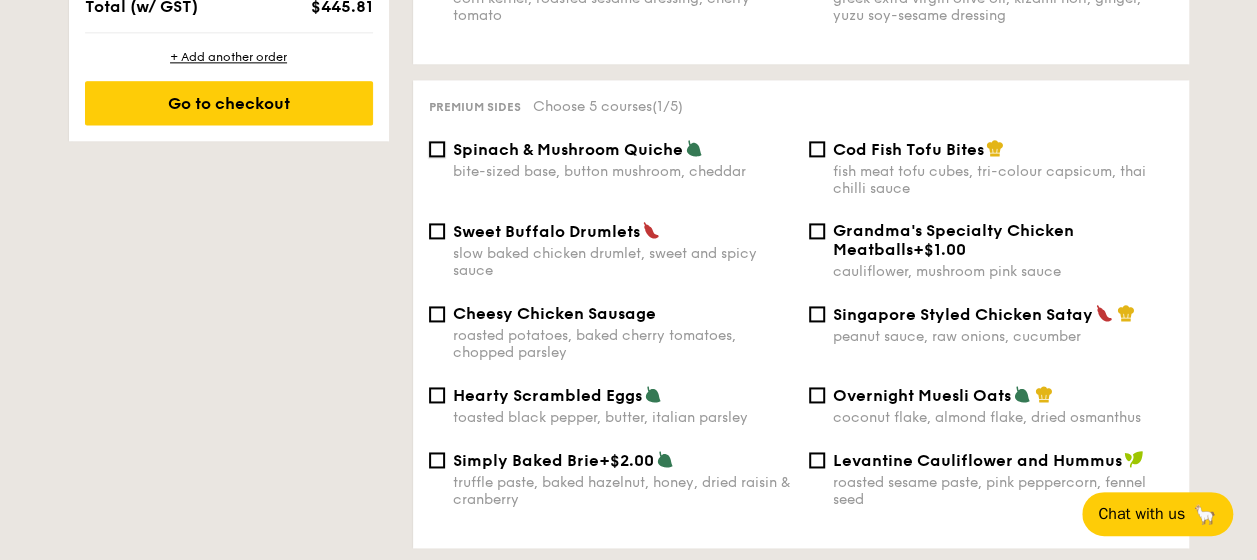 click on "Spinach & Mushroom Quiche bite-sized base, button mushroom, cheddar" at bounding box center [437, 149] 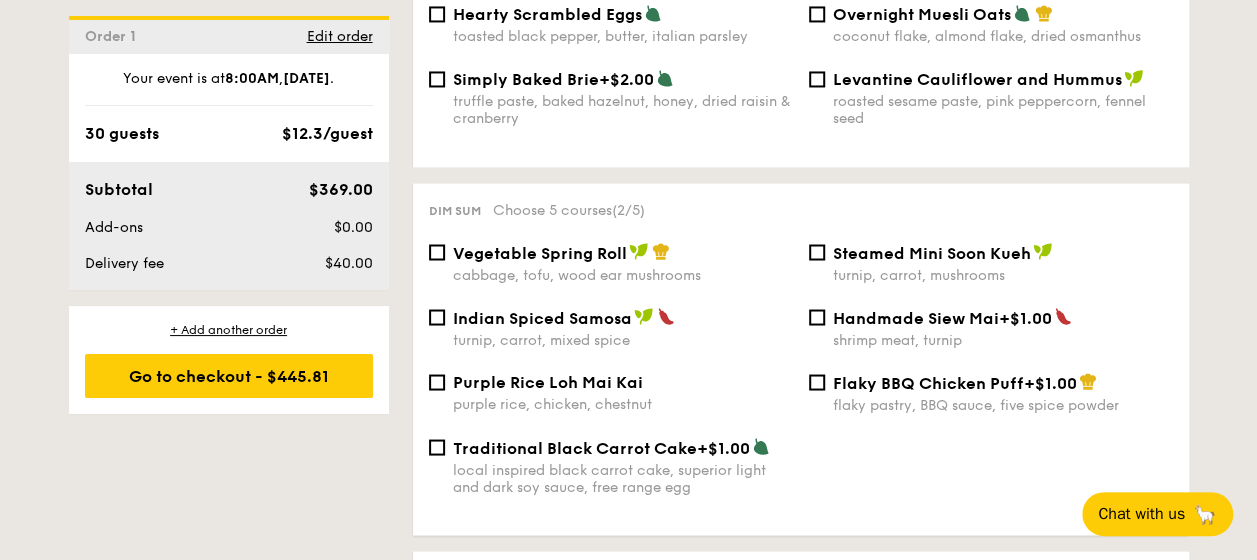 scroll, scrollTop: 1700, scrollLeft: 0, axis: vertical 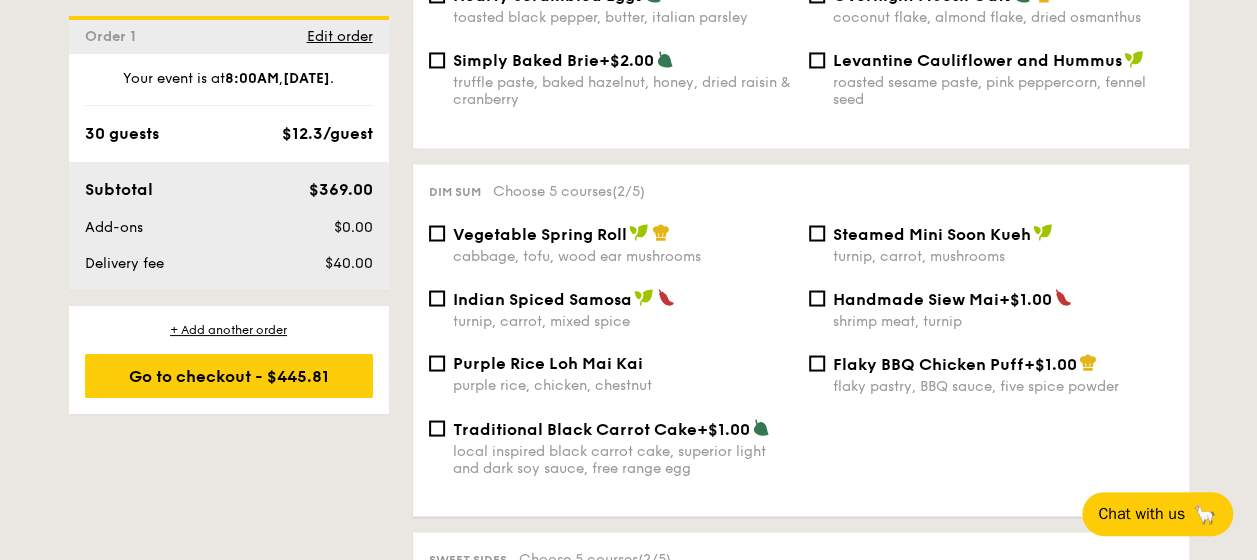 click on "Indian Spiced Samosa" at bounding box center [542, 298] 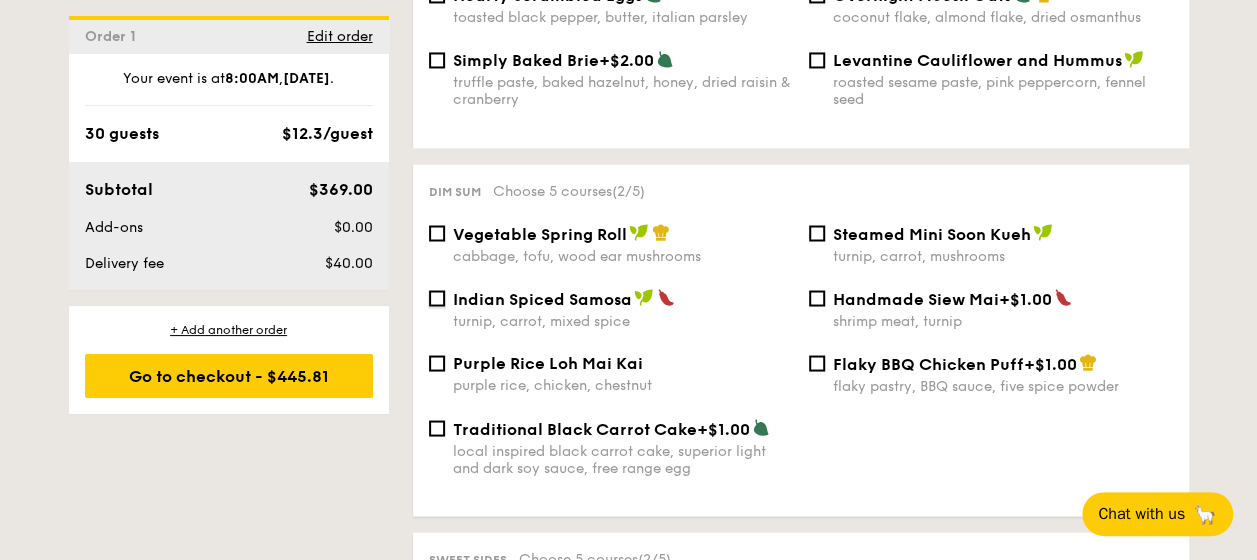 click on "Indian Spiced Samosa turnip, carrot, mixed spice" at bounding box center [437, 298] 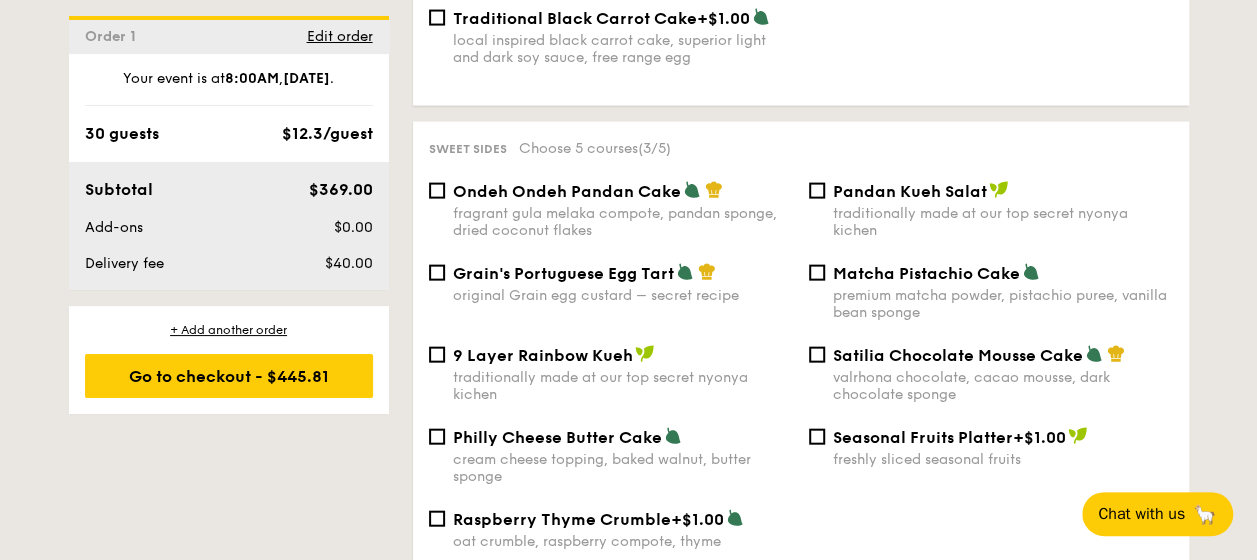 scroll, scrollTop: 1900, scrollLeft: 0, axis: vertical 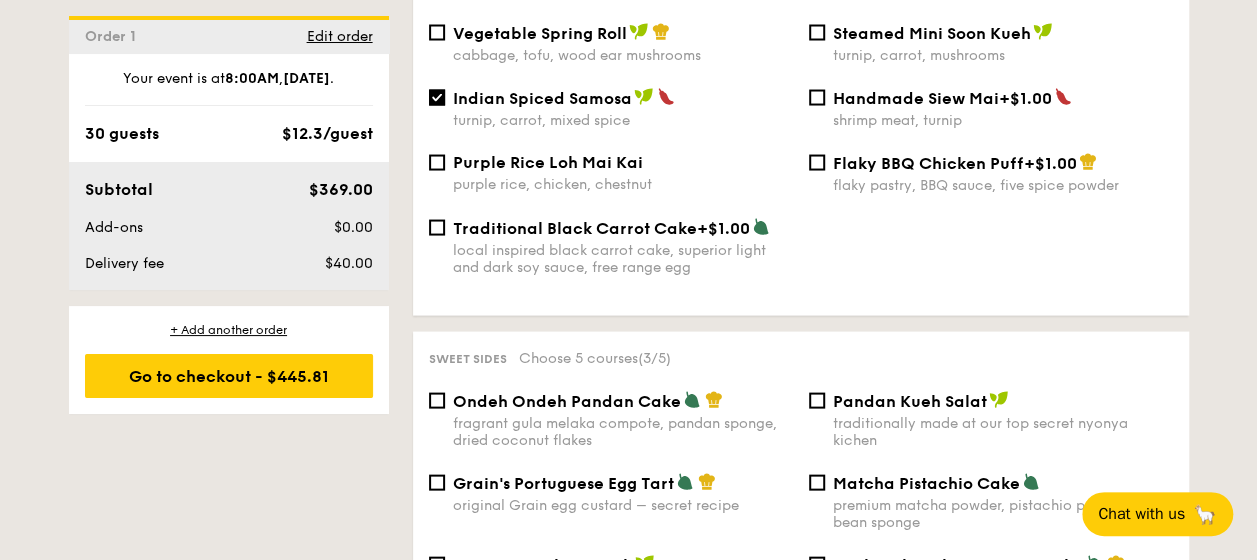 click on "purple rice, chicken, chestnut" at bounding box center [623, 184] 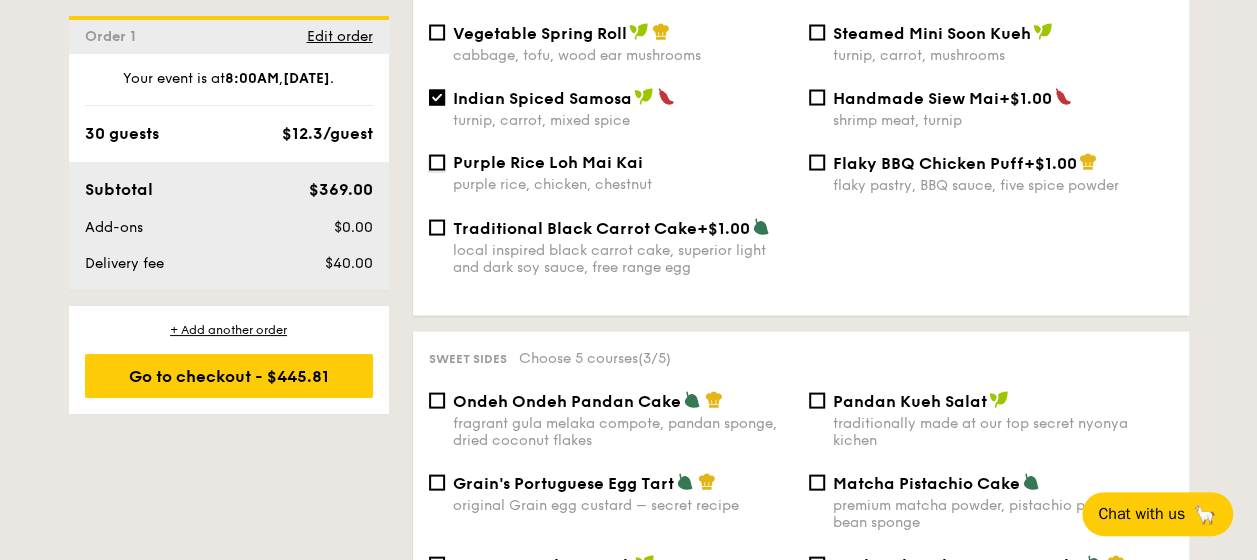 click on "Purple Rice Loh Mai Kai  purple rice, chicken, chestnut" at bounding box center (437, 163) 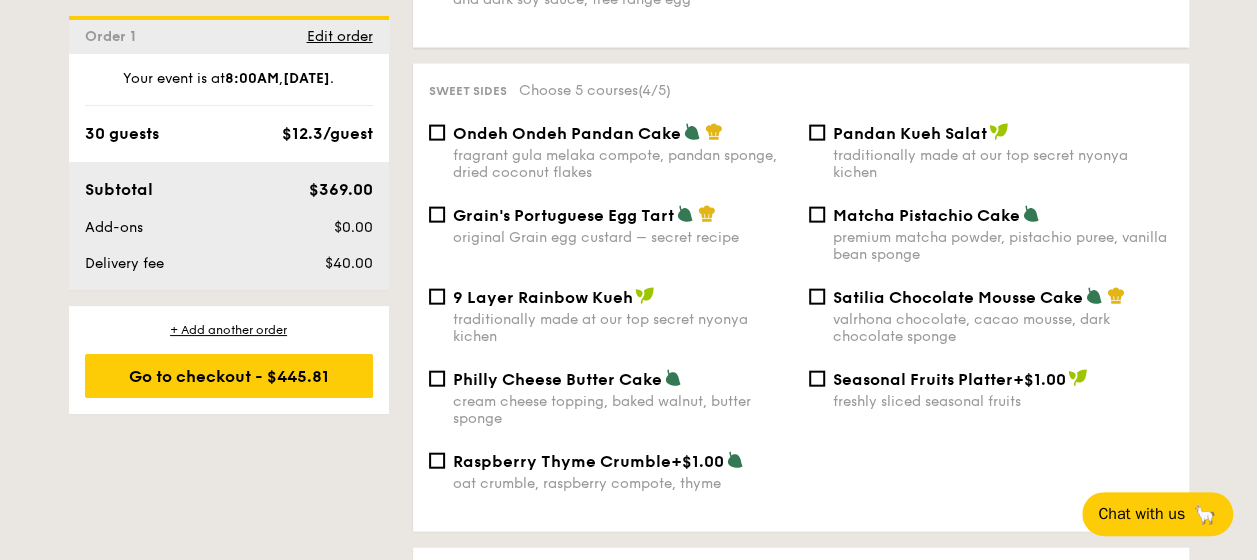 scroll, scrollTop: 2200, scrollLeft: 0, axis: vertical 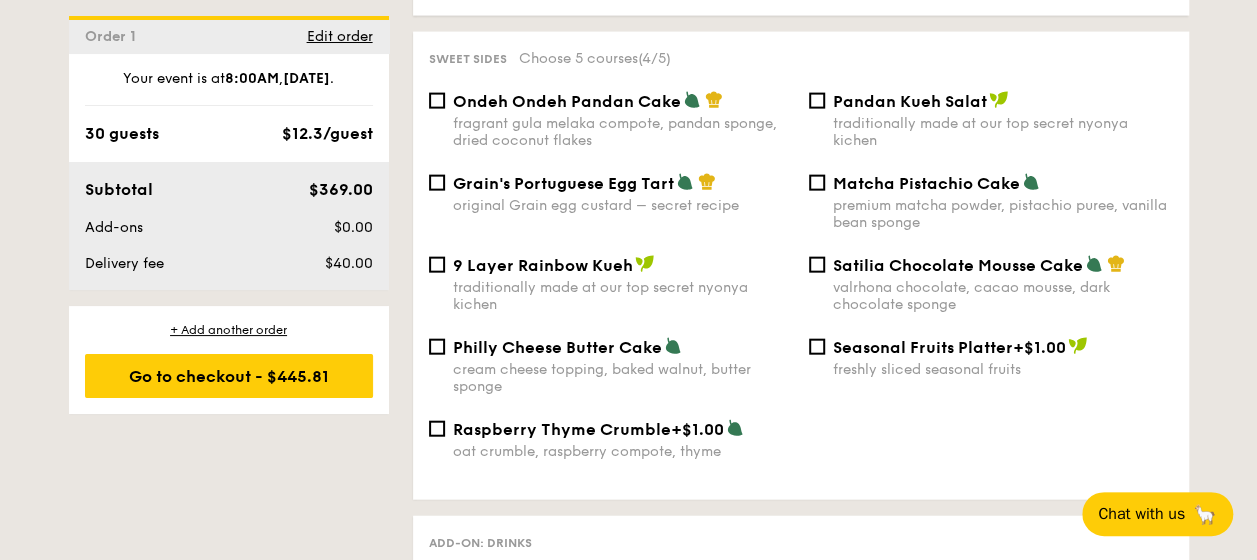 click on "Grain's Portuguese Egg Tart original Grain egg custard – secret recipe" at bounding box center [623, 193] 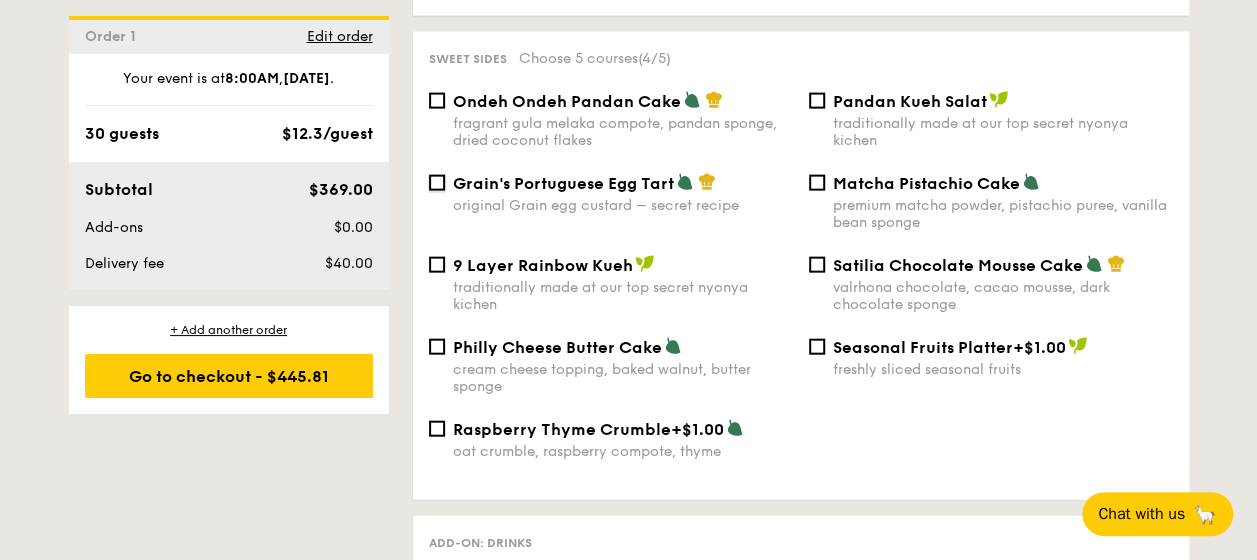 click on "Grain's Portuguese Egg Tart original Grain egg custard – secret recipe" at bounding box center (437, 183) 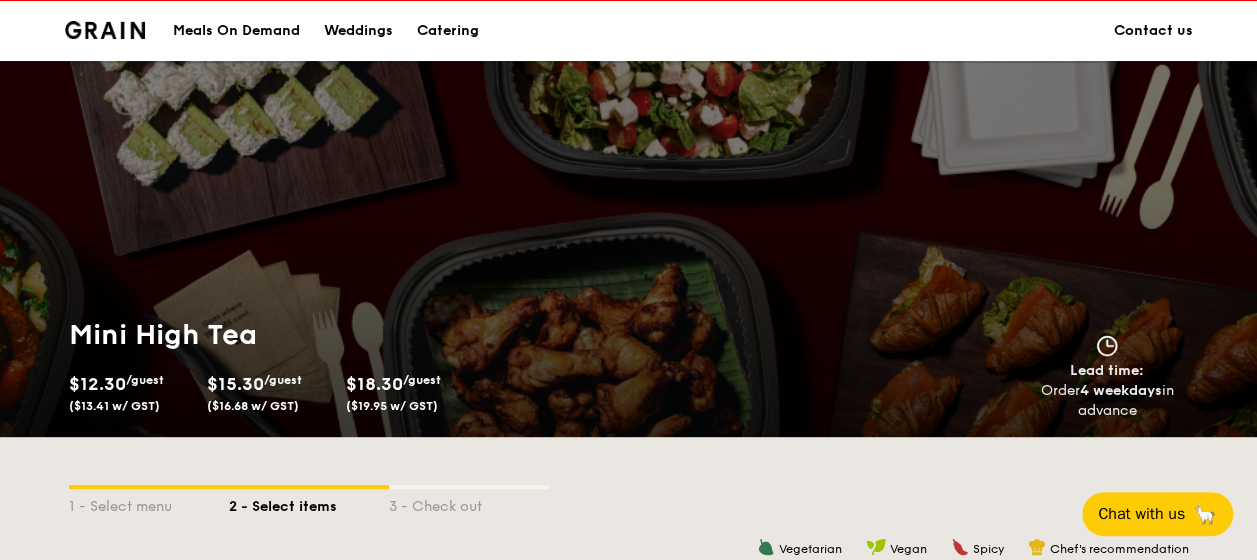 scroll, scrollTop: 60, scrollLeft: 0, axis: vertical 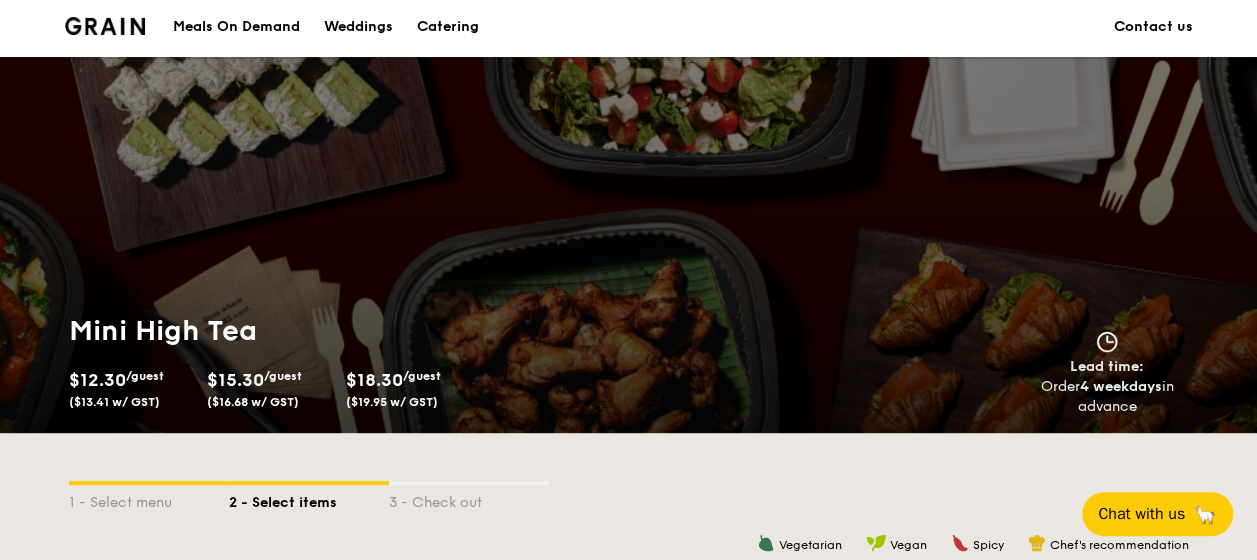 click on "Contact us" at bounding box center (1153, 27) 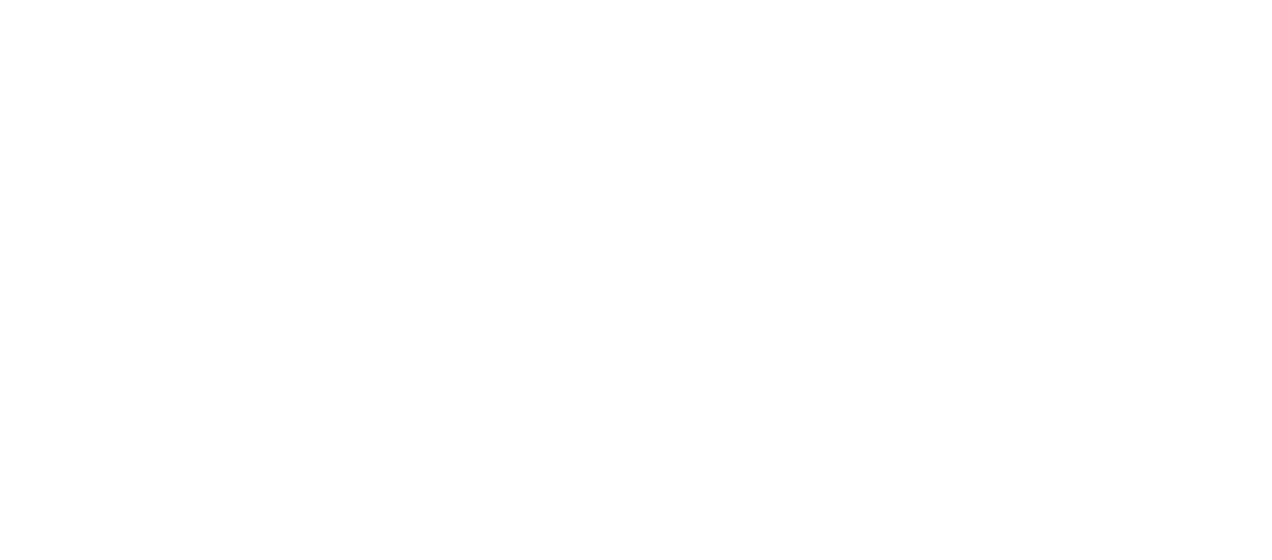 scroll, scrollTop: 0, scrollLeft: 0, axis: both 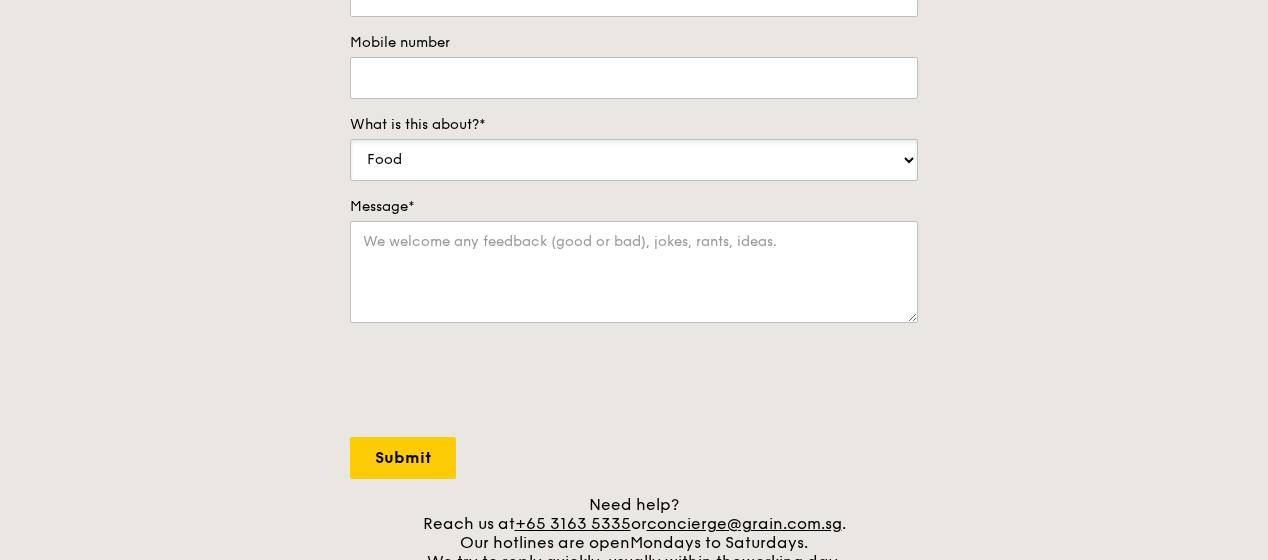click on "Food
Service
Billing/Payment
Catering
Others" at bounding box center (634, 160) 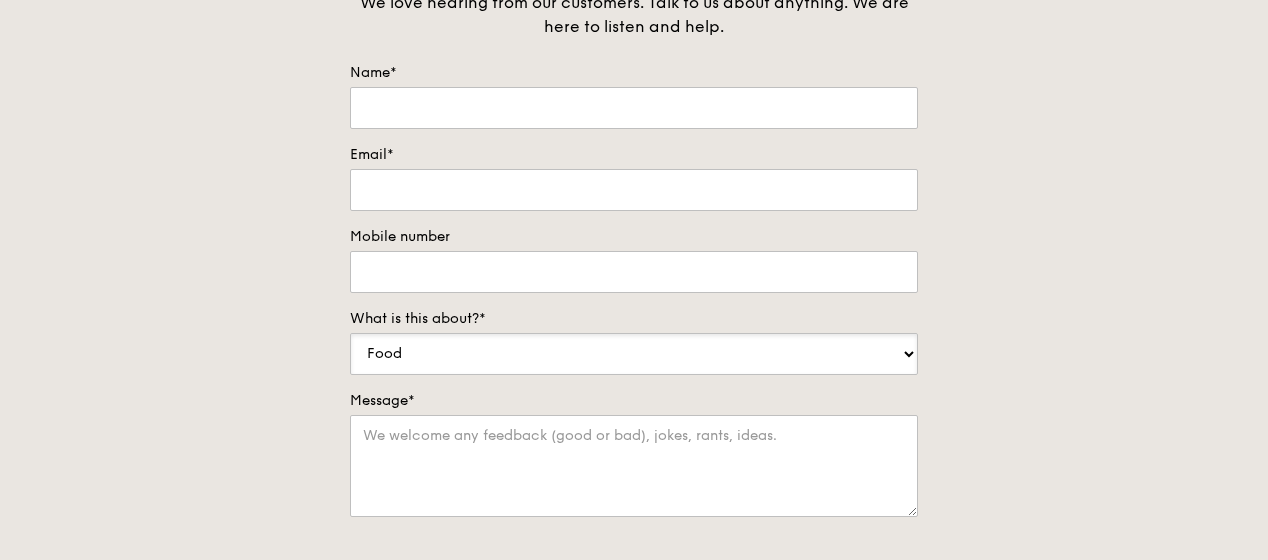scroll, scrollTop: 0, scrollLeft: 0, axis: both 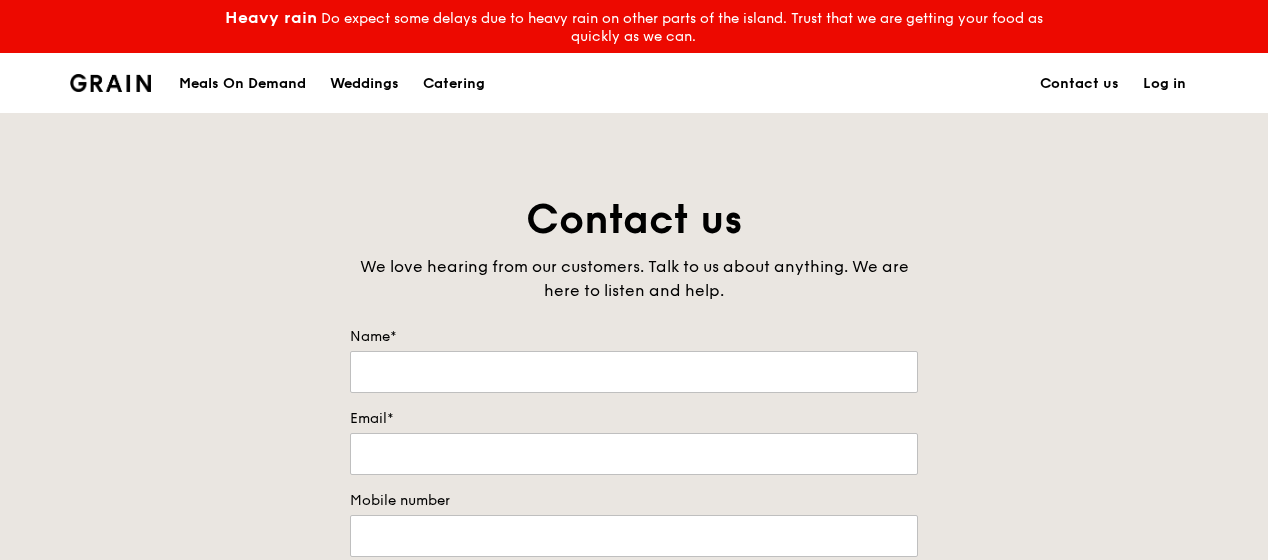 click on "Contact us" at bounding box center [634, 220] 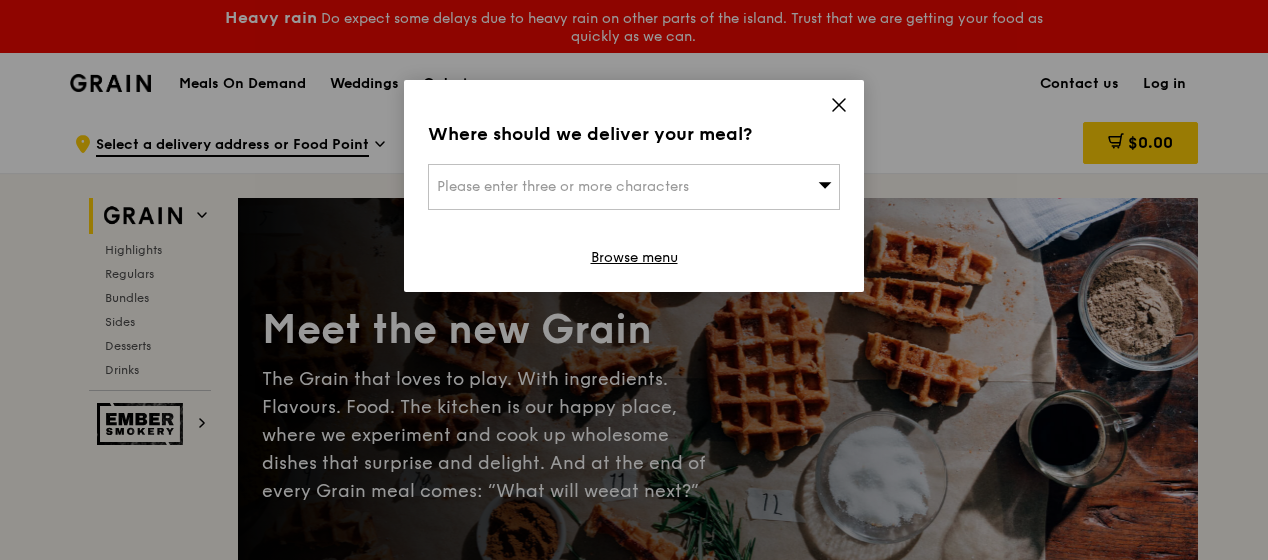 click 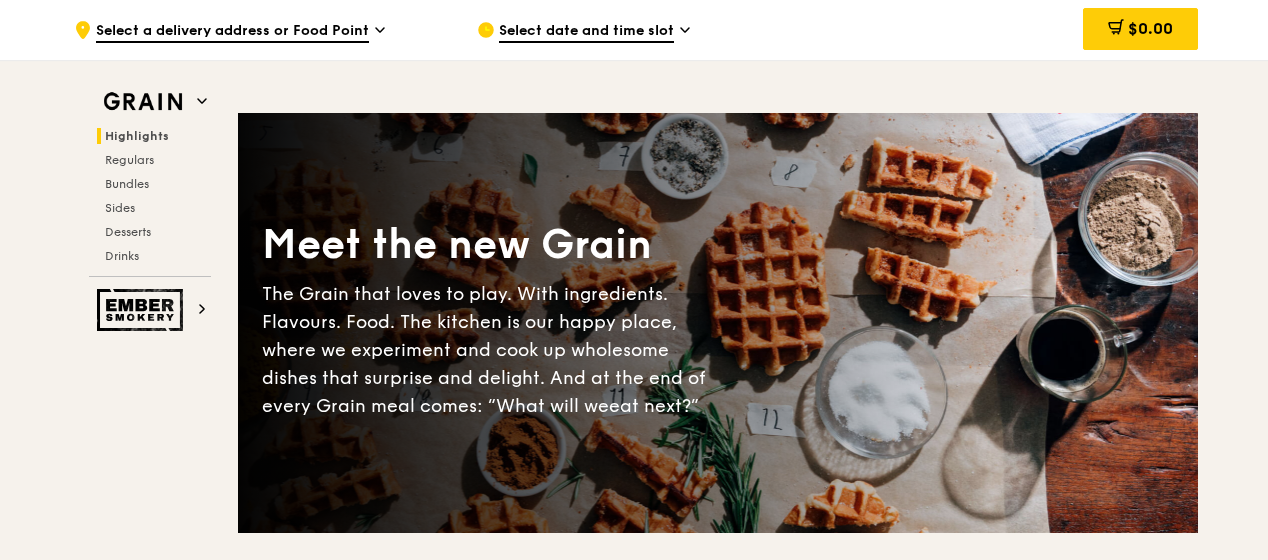 scroll, scrollTop: 0, scrollLeft: 0, axis: both 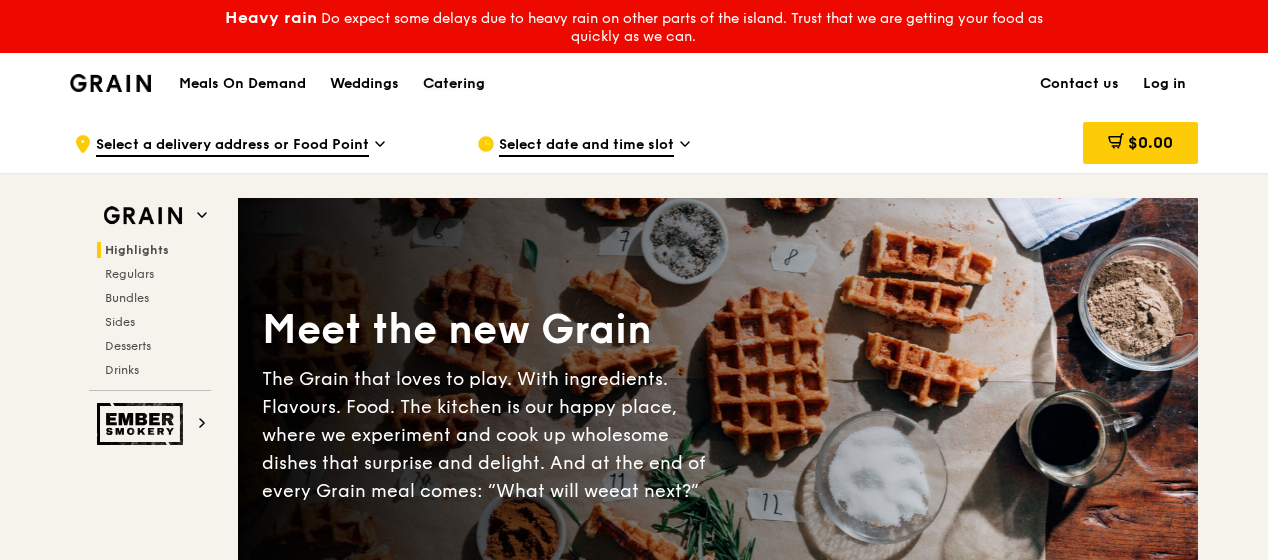 click on "Catering" at bounding box center (454, 84) 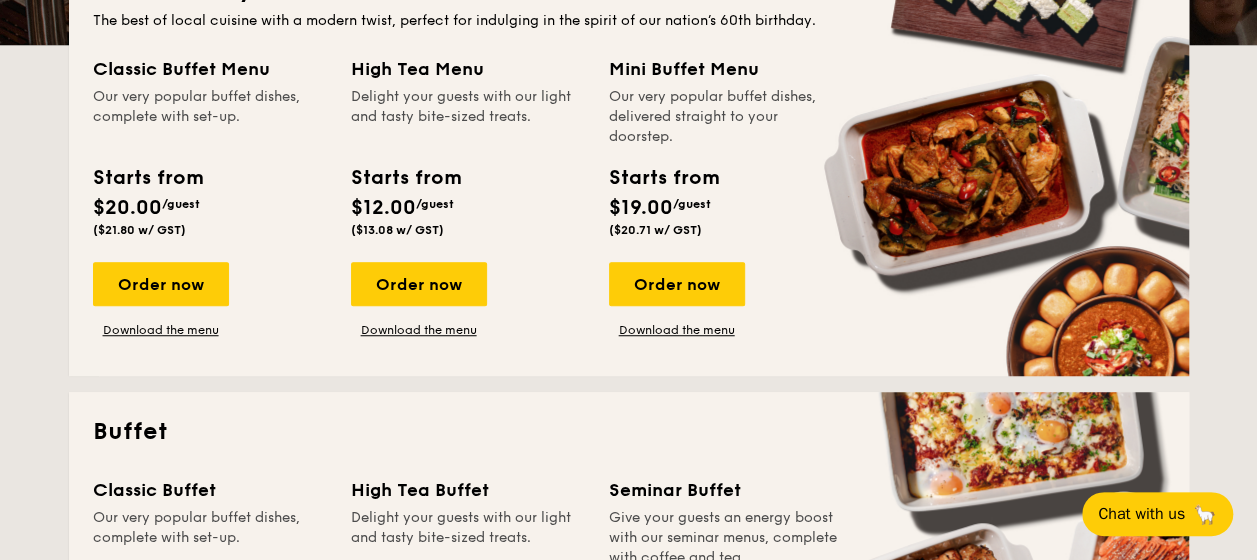 scroll, scrollTop: 0, scrollLeft: 0, axis: both 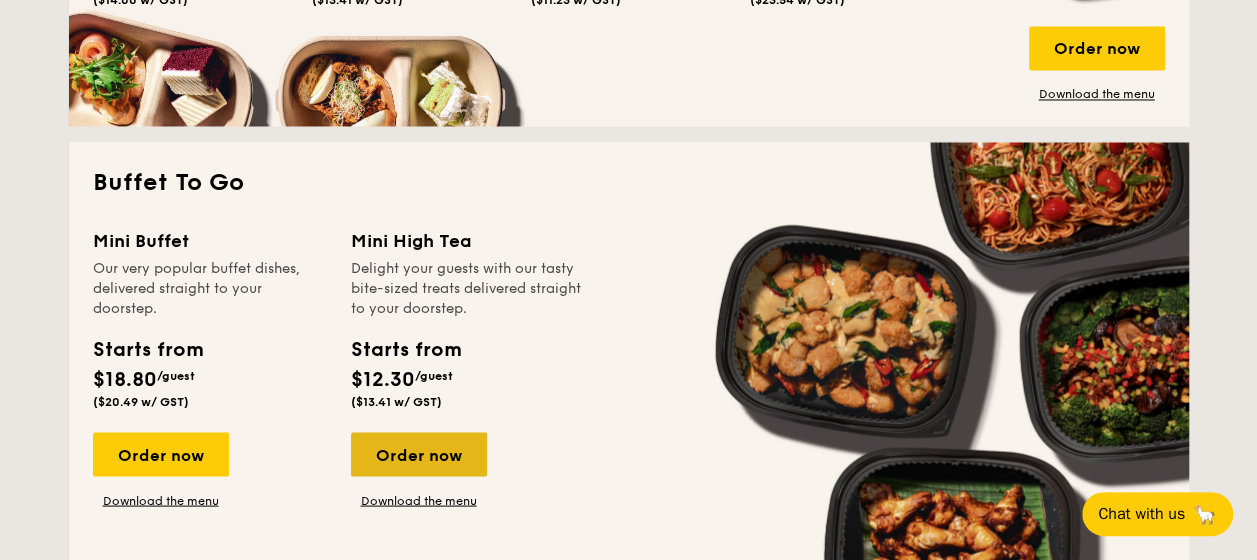 click on "Order now" at bounding box center [419, 454] 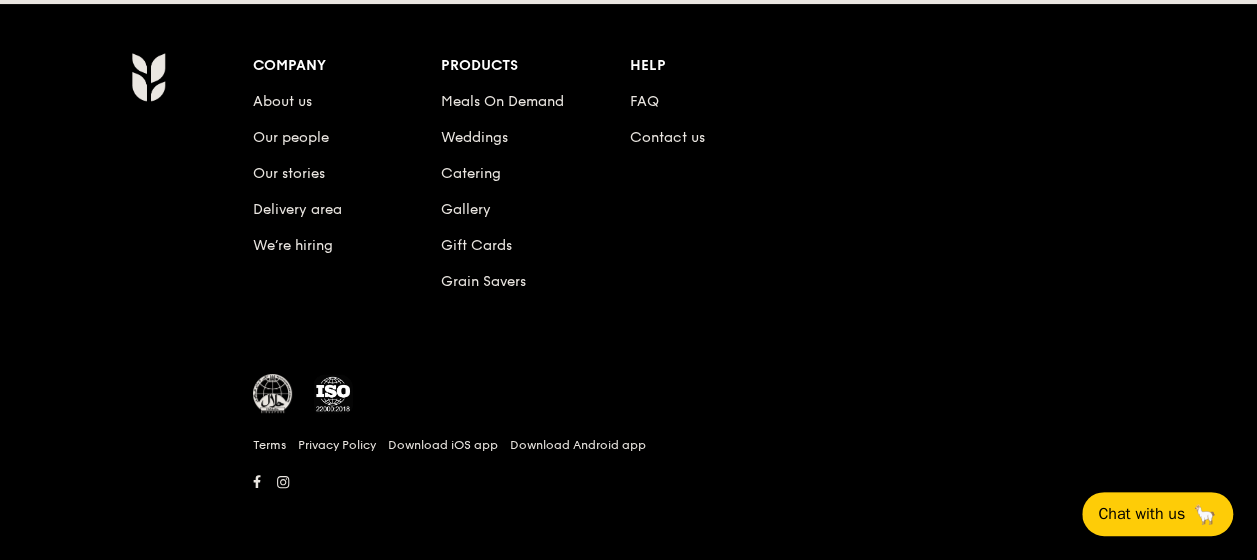 scroll, scrollTop: 0, scrollLeft: 0, axis: both 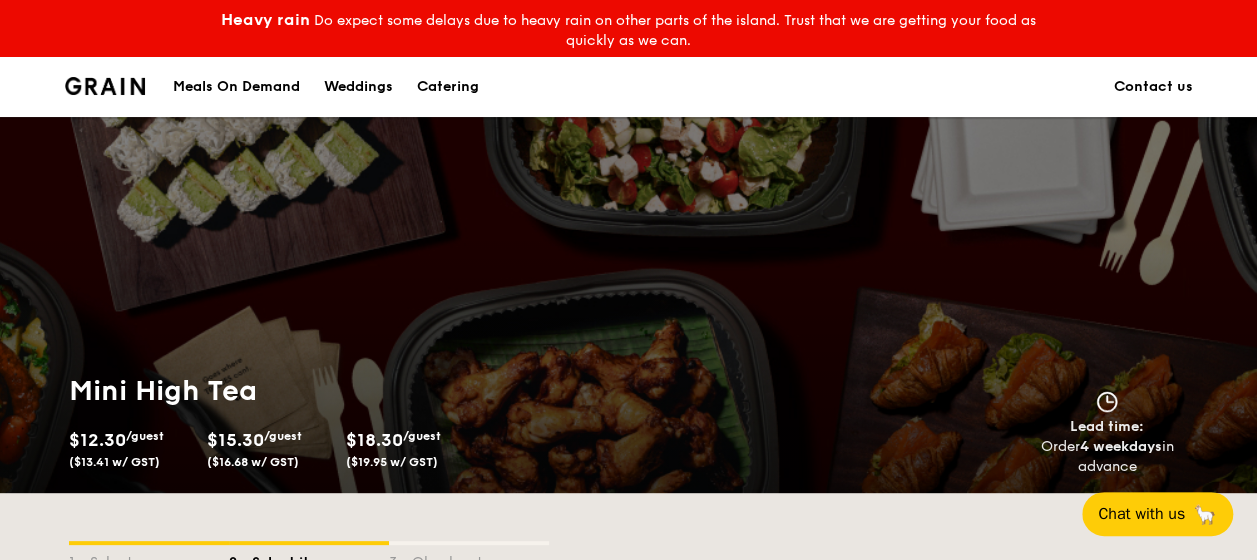 click on "Order 1
Pick up from [NUMBER] [STREET] #[NUMBER]-[NUMBER]
Deliver to my address
Mini High Tea
[PRICE]
/guest
([PRICE] w/ GST)
5 courses
Min 20 guests
[PRICE]
/guest
([PRICE] w/ GST)
6 courses
Min 15 guests
[PRICE]
/guest
([PRICE] w/ GST)
7 courses
Min 10 guests
Subtotal
[PRICE]
Add-ons
[PRICE]
Delivery fee
[PRICE]
Total
[PRICE]
Total (w/ GST)
[PRICE]
+ Add another order
Go to checkout
+ Add another order
Go to checkout
- [PRICE]
Vegan 0 0" at bounding box center [628, 2456] 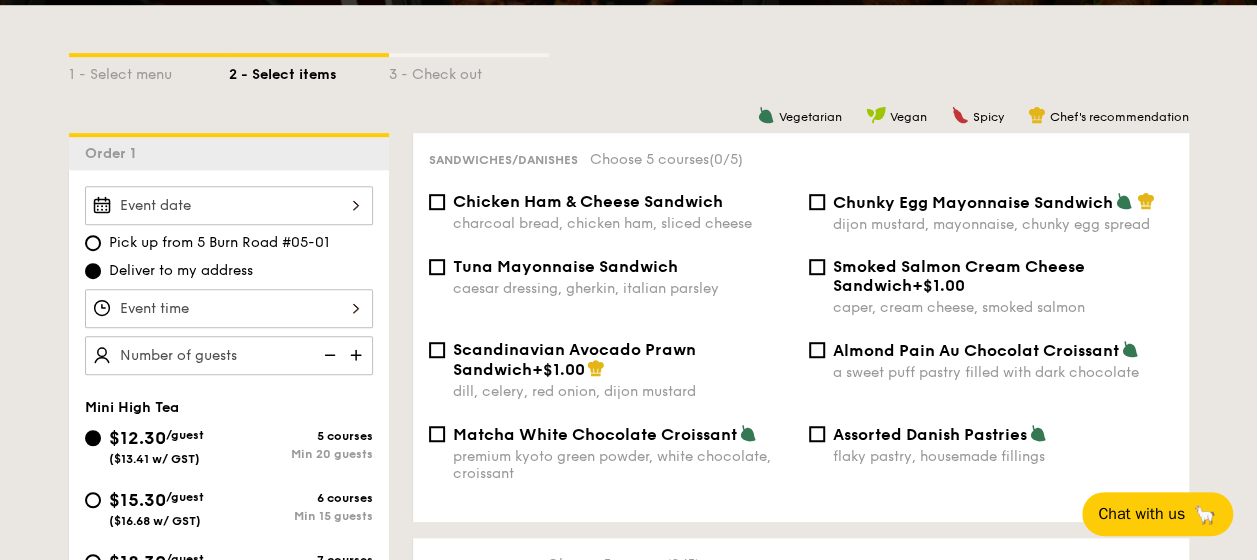scroll, scrollTop: 500, scrollLeft: 0, axis: vertical 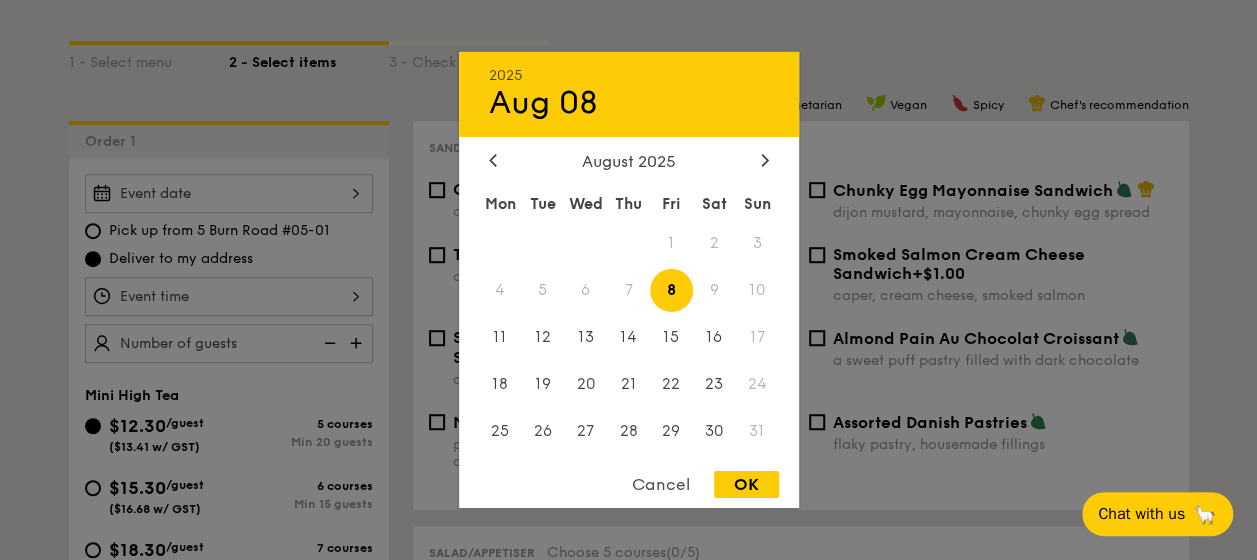 click on "[YEAR] [MONTH] [DAY]       [MONTH] [YEAR]     Mon Tue Wed Thu Fri Sat Sun   1 2 3 4 5 6 7 8 9 10 11 12 13 14 15 16 17 18 19 20 21 22 23 24 25 26 27 28 29 30 31     Cancel   OK" at bounding box center (229, 193) 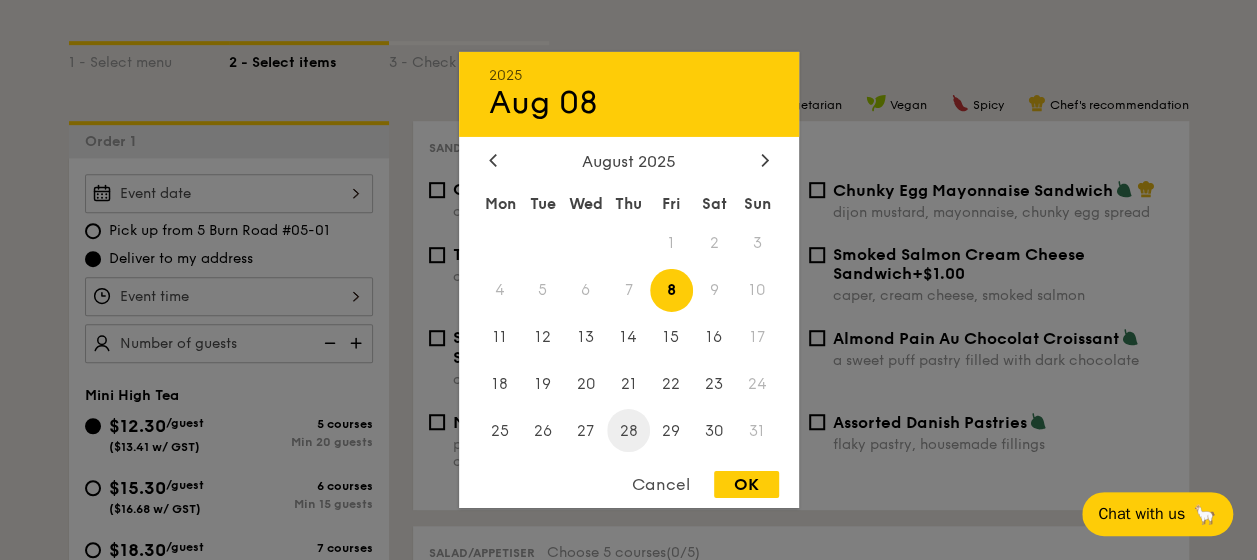 click on "28" at bounding box center [628, 430] 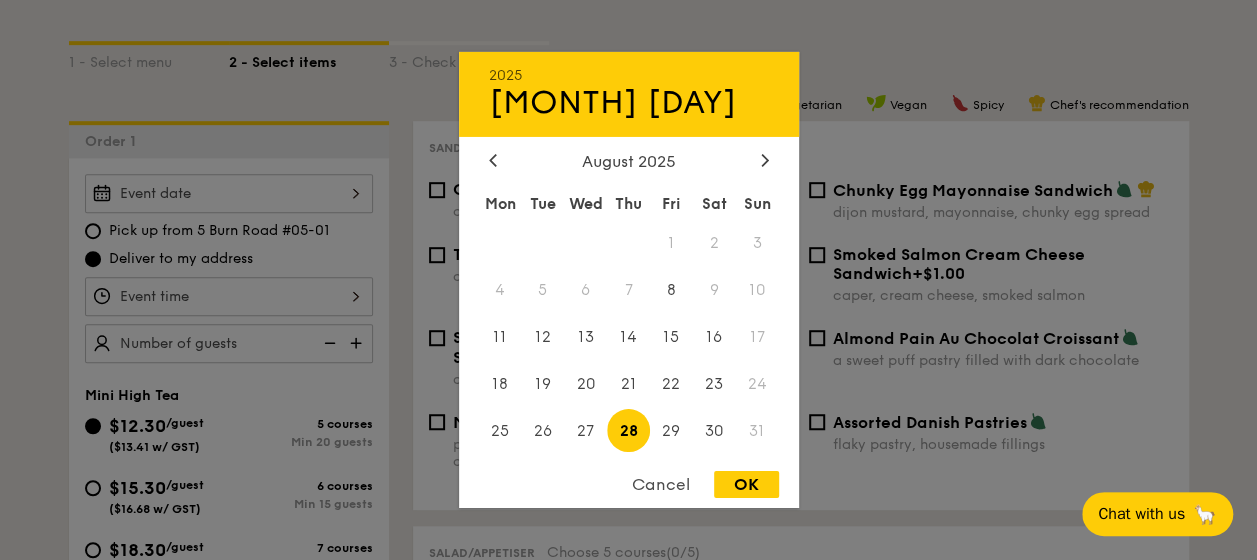 click on "OK" at bounding box center (746, 484) 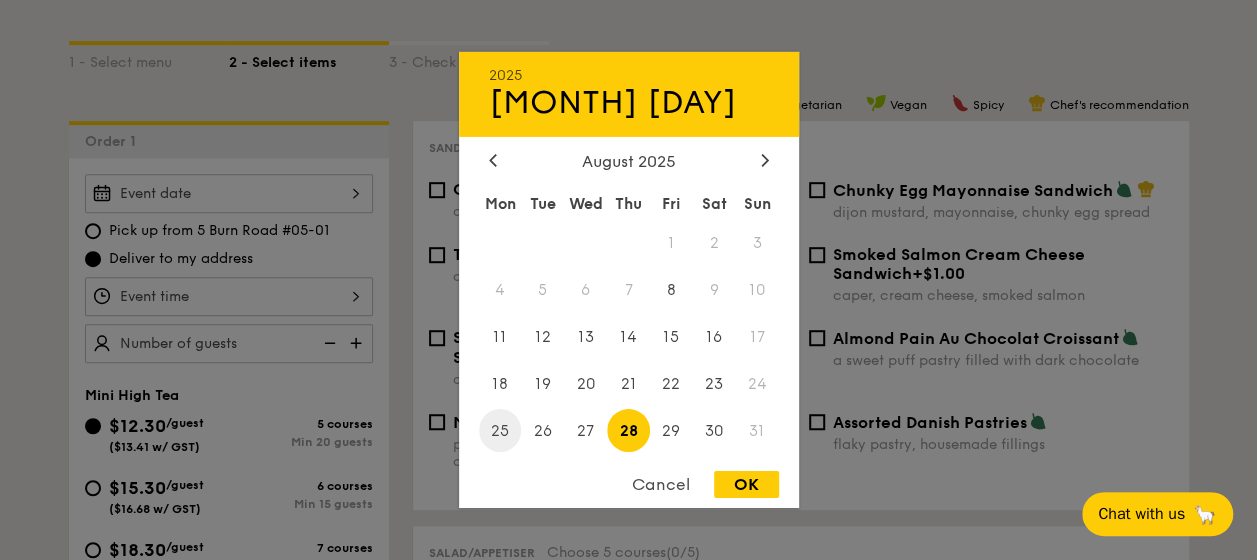 type on "[MONTH] [DAY], [YEAR]" 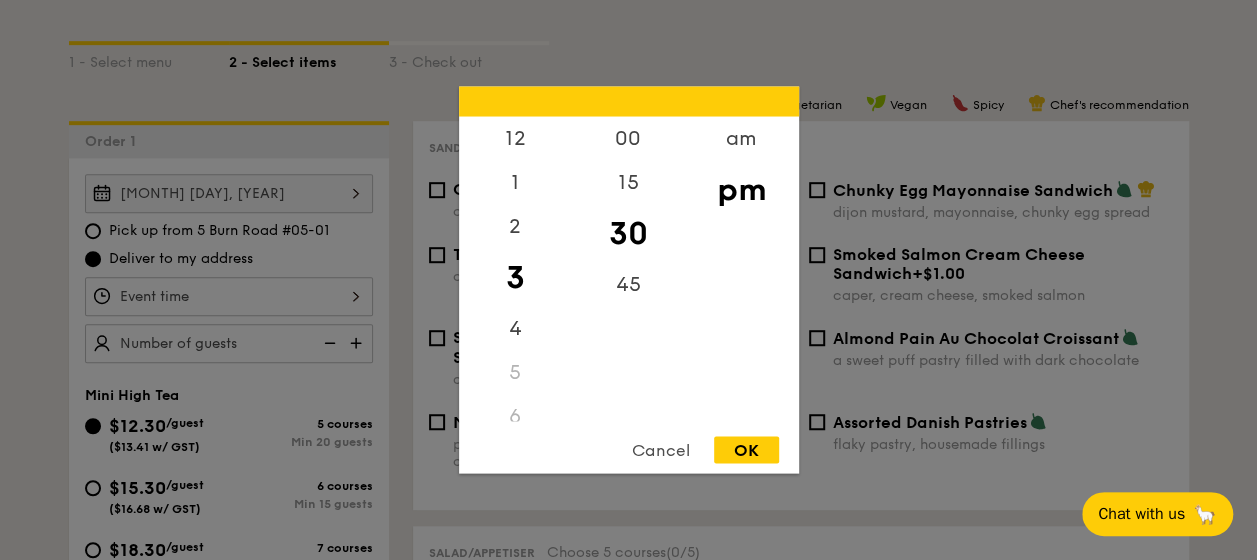click on "12 1 2 3 4 5 6 7 8 9 10 11   00 15 30 45   am   pm   Cancel   OK" at bounding box center [229, 296] 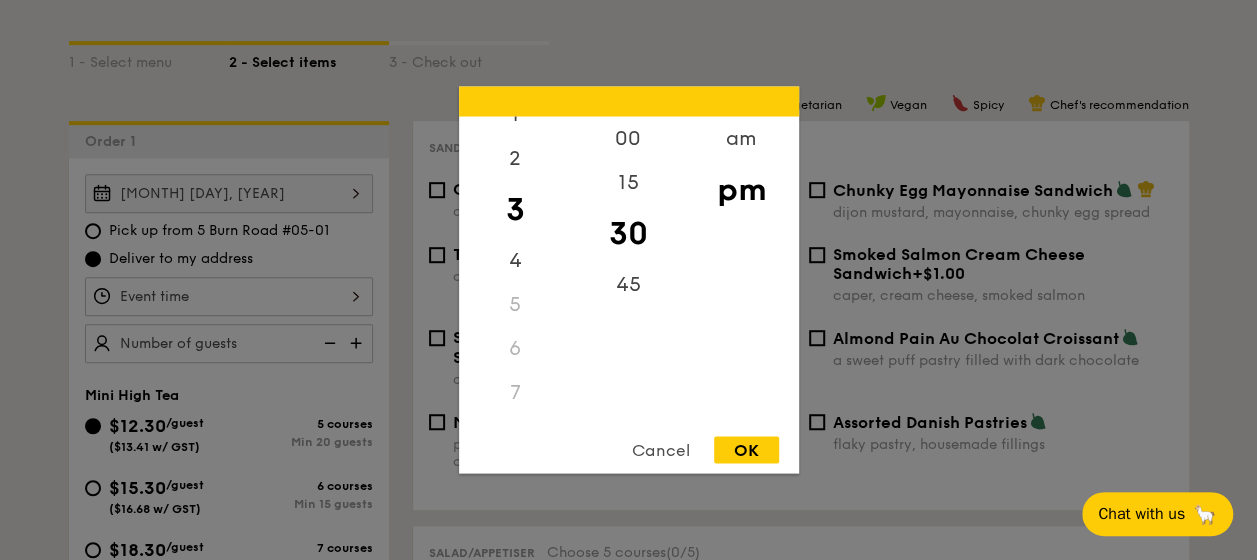 scroll, scrollTop: 100, scrollLeft: 0, axis: vertical 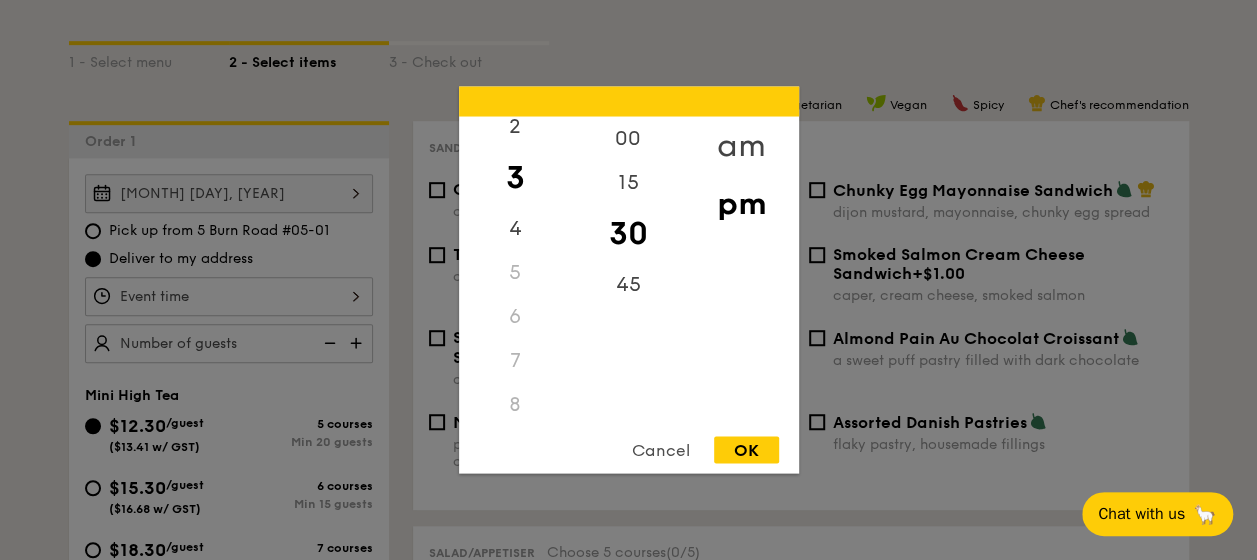 click on "am" at bounding box center [741, 146] 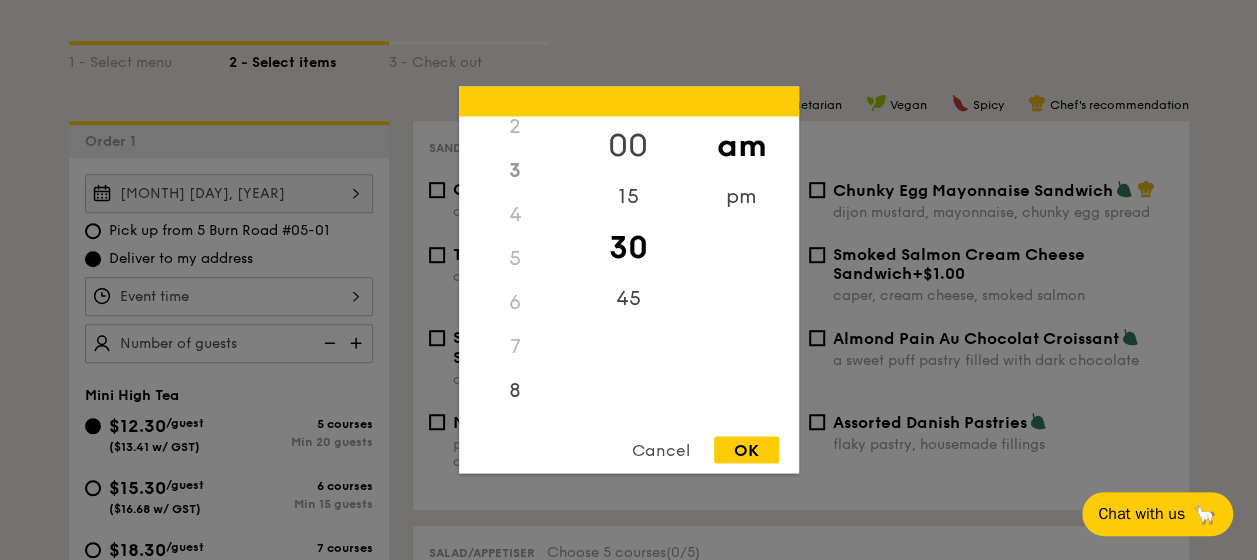 click on "00" at bounding box center (628, 146) 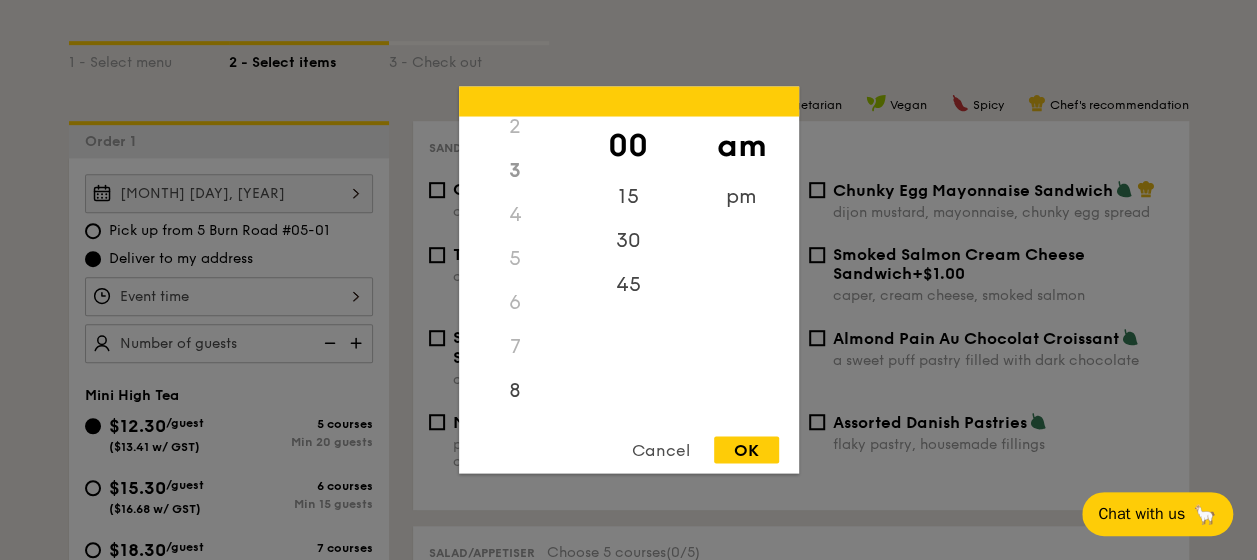 click on "OK" at bounding box center [746, 450] 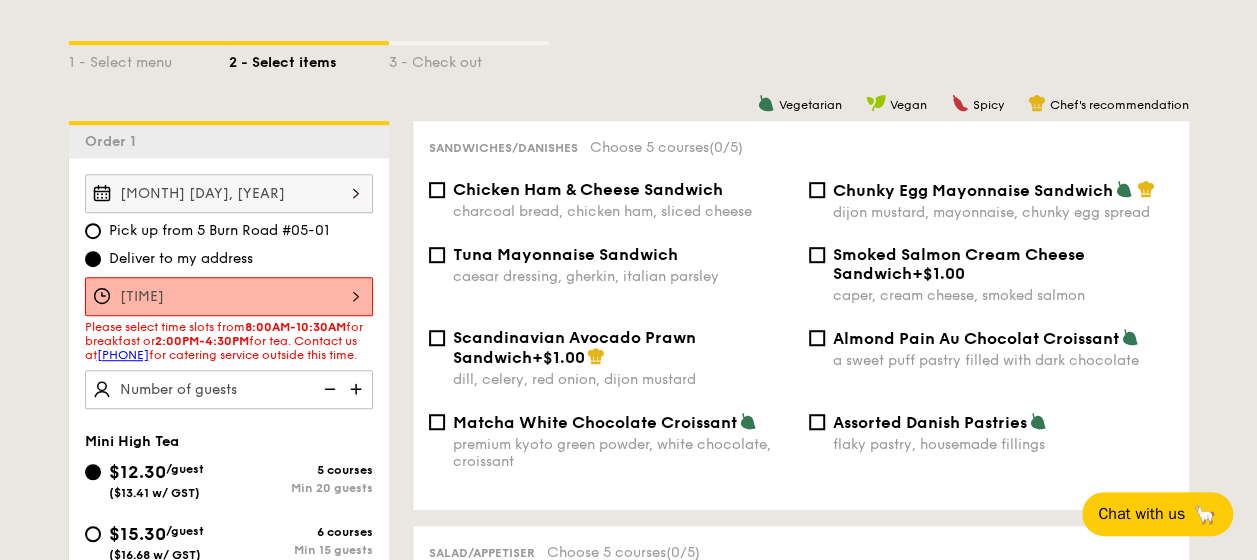 click on "[TIME]" at bounding box center (229, 296) 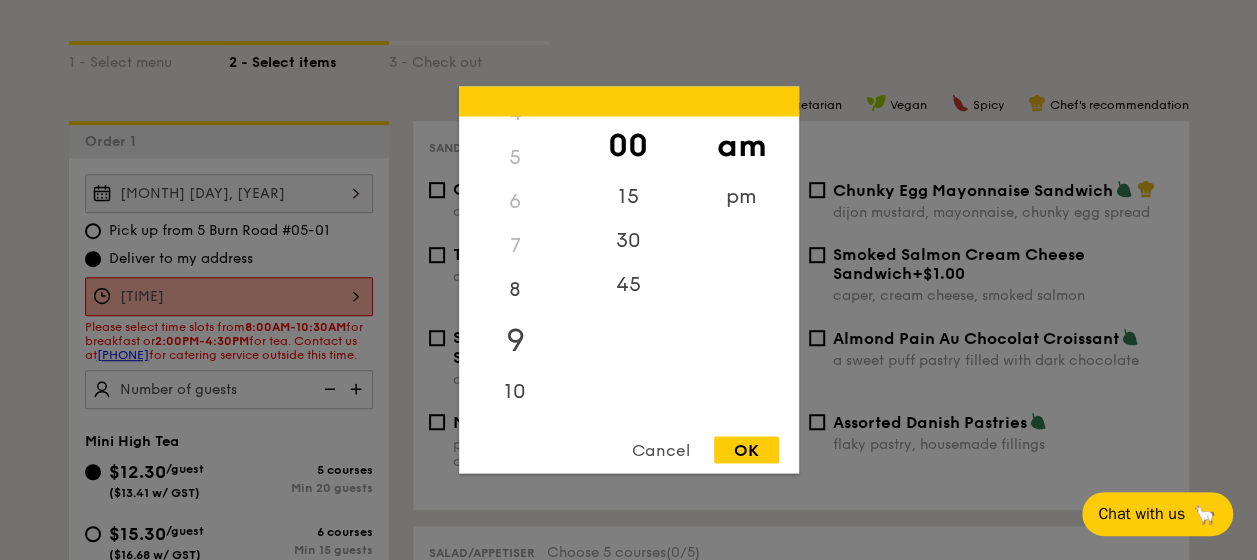 scroll, scrollTop: 226, scrollLeft: 0, axis: vertical 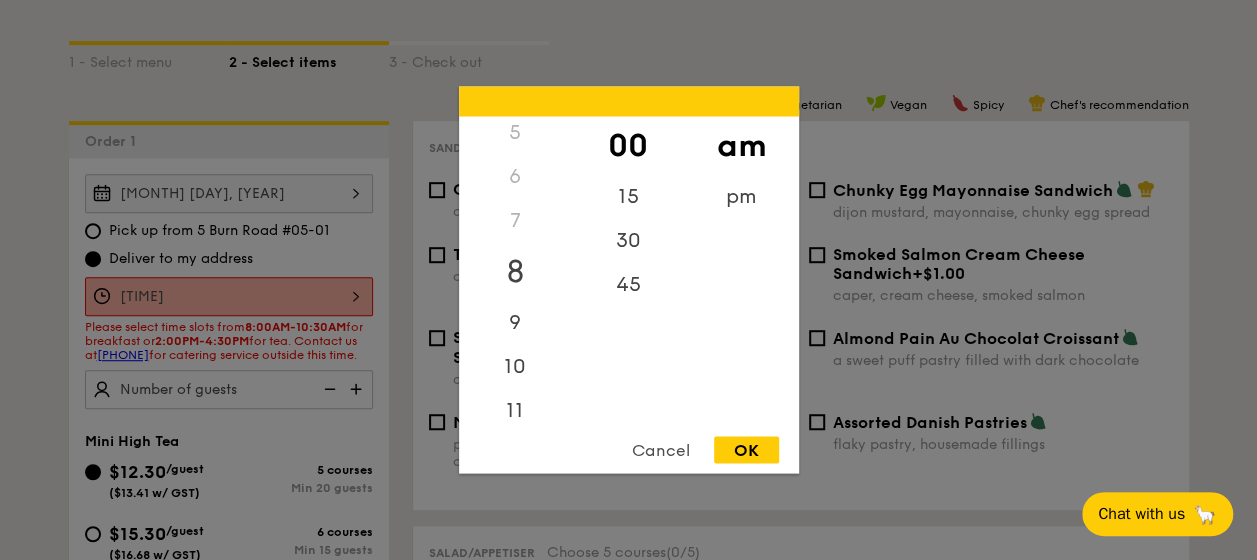 click on "8" at bounding box center [515, 272] 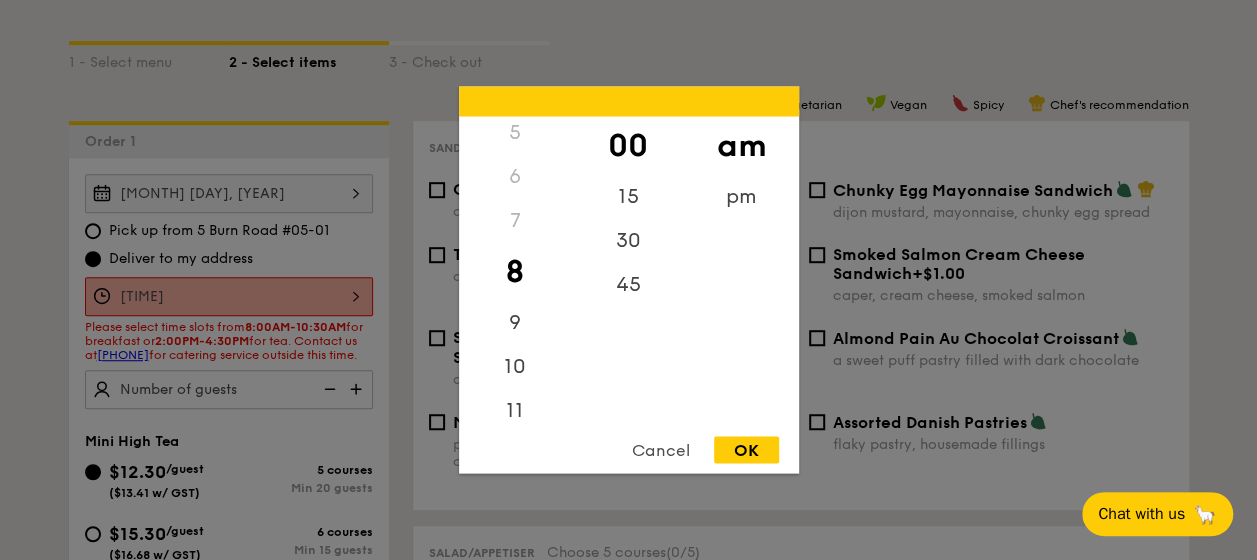 click on "OK" at bounding box center [746, 450] 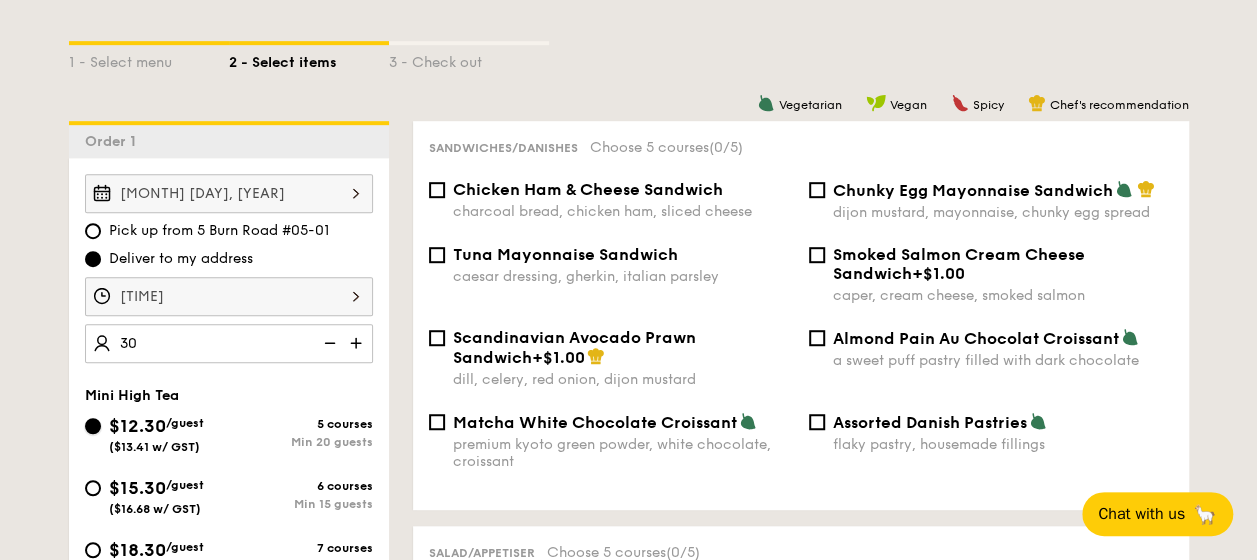 type on "30 guests" 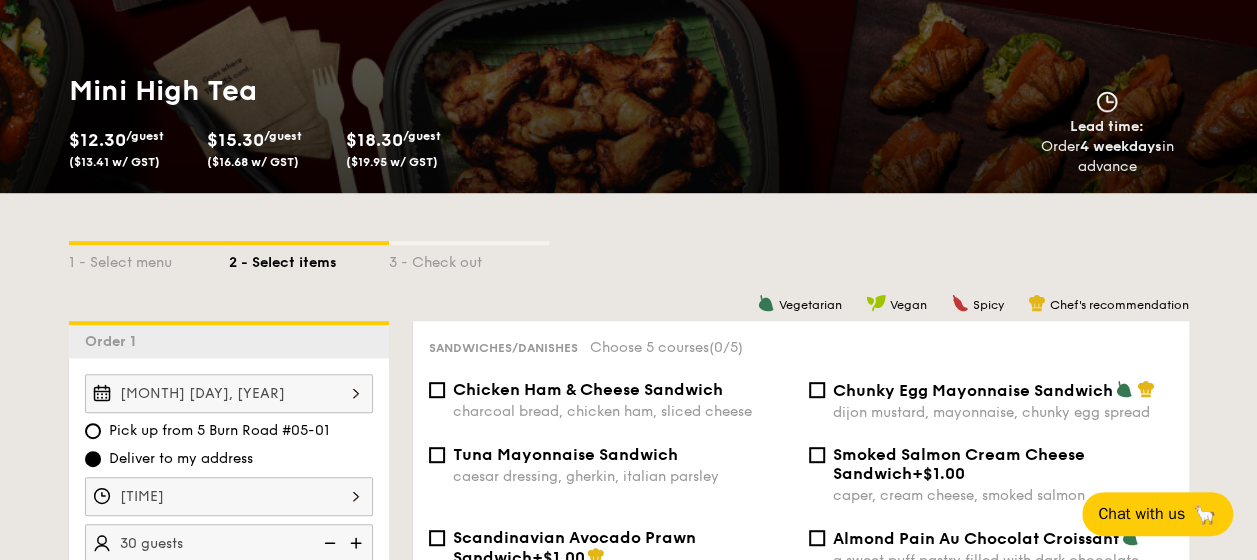 scroll, scrollTop: 400, scrollLeft: 0, axis: vertical 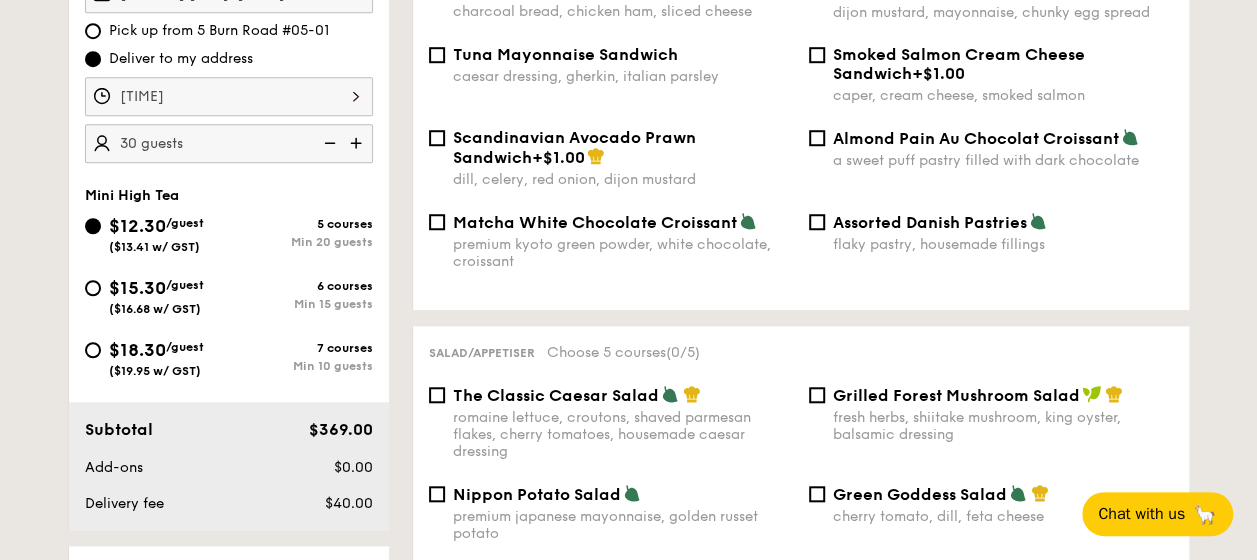 click on "$15.30
/guest
($16.68 w/ GST)" at bounding box center [156, 295] 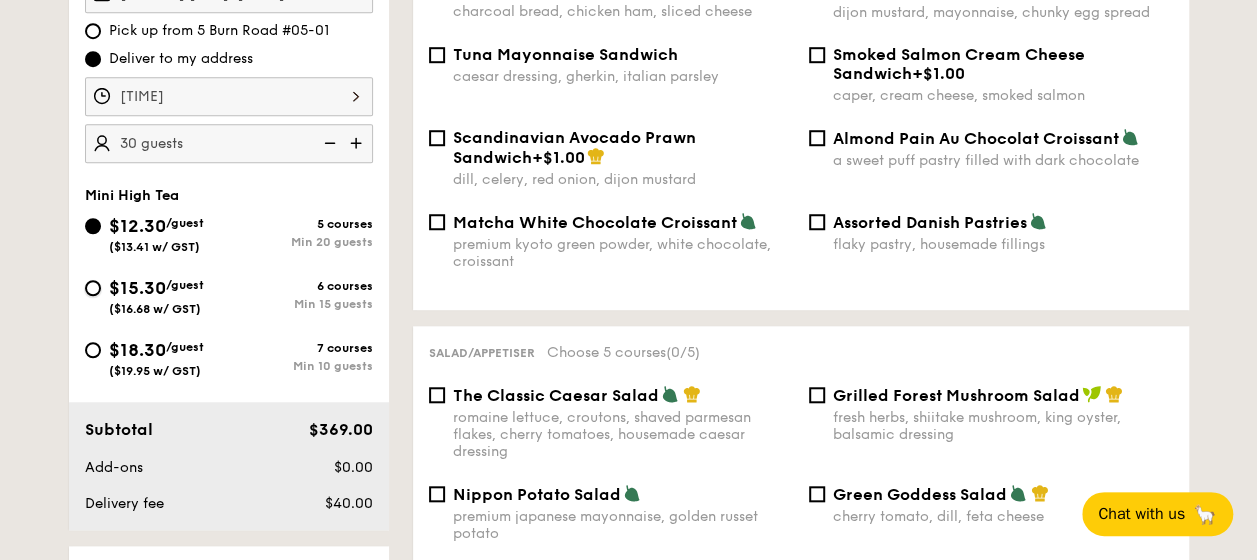 click on "$15.30
/guest
($16.68 w/ GST)
6 courses
Min 15 guests" at bounding box center (93, 288) 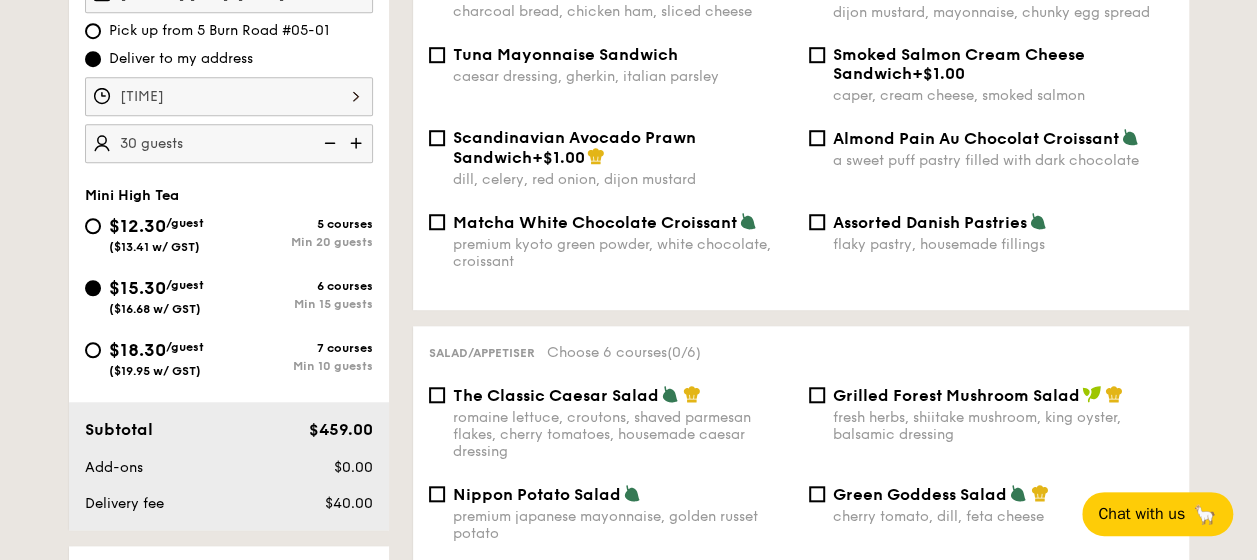 click on "5 courses" at bounding box center (301, 224) 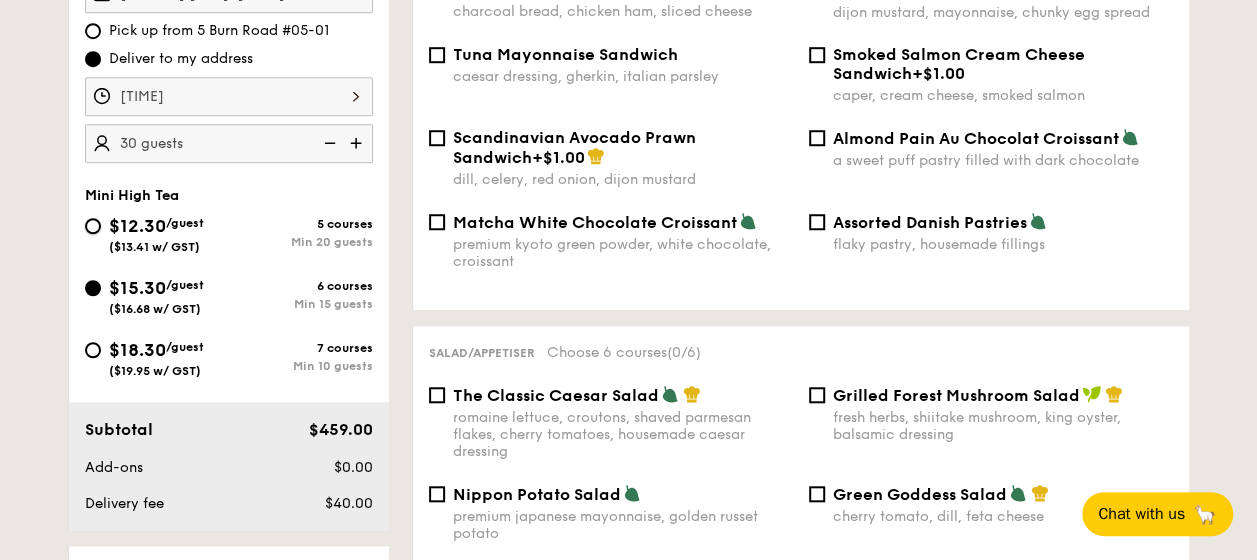 click on "$12.30
/guest
($13.41 w/ GST)
5 courses
Min 20 guests" at bounding box center [93, 226] 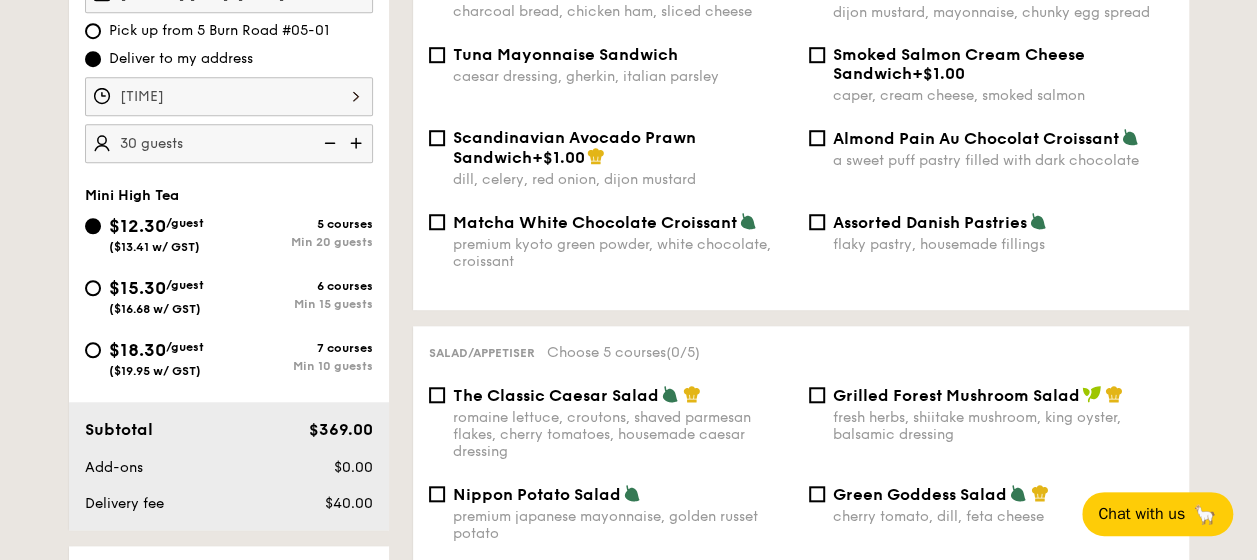 click on "$15.30" at bounding box center [137, 288] 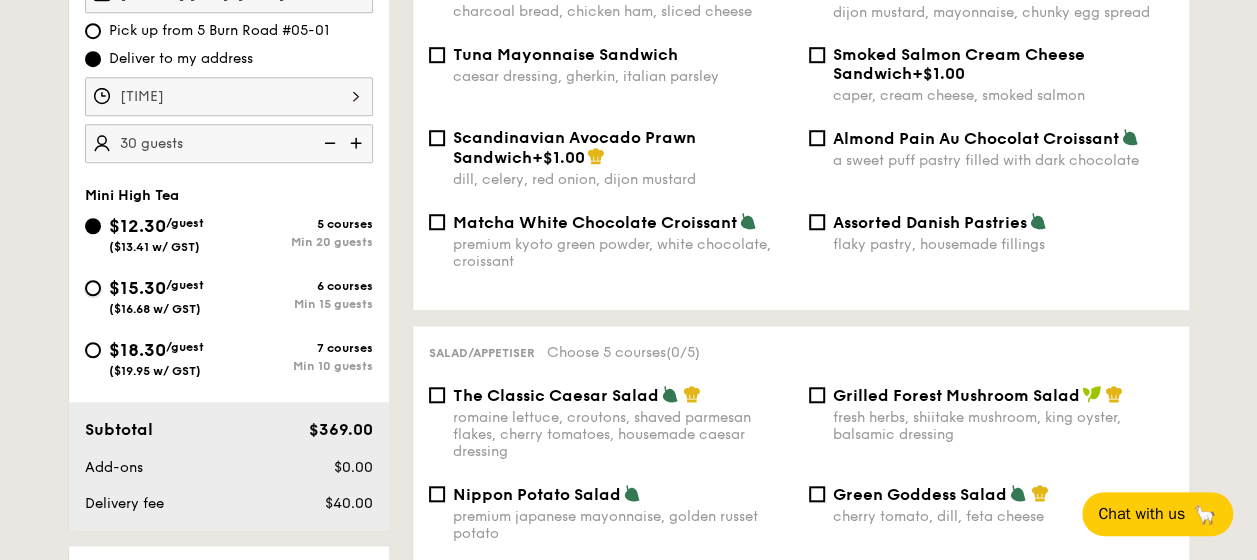 click on "$15.30
/guest
($16.68 w/ GST)
6 courses
Min 15 guests" at bounding box center [93, 288] 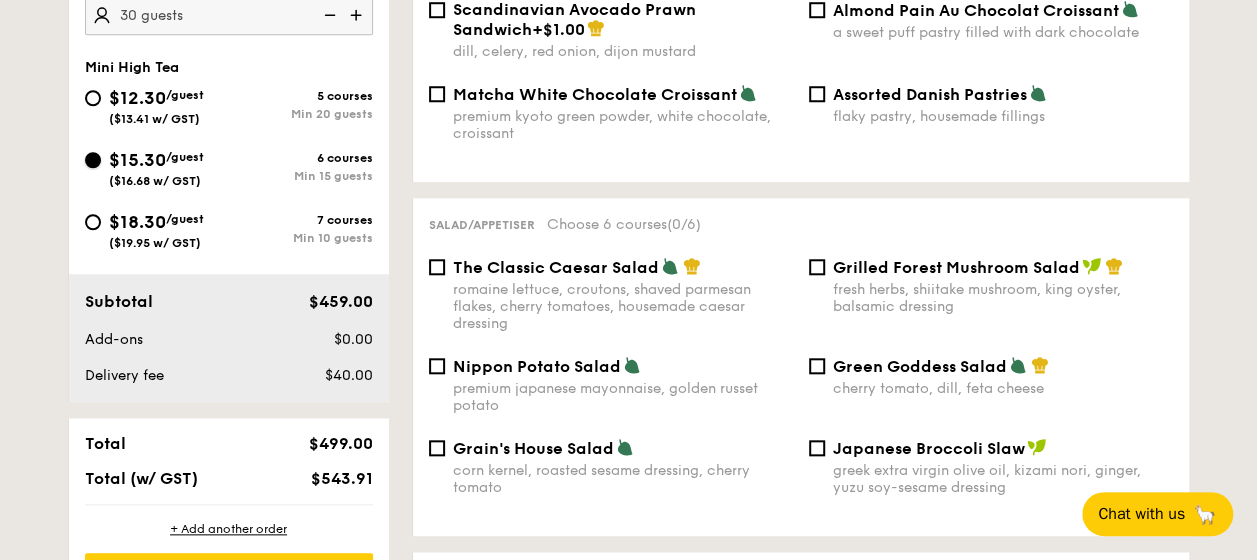 scroll, scrollTop: 800, scrollLeft: 0, axis: vertical 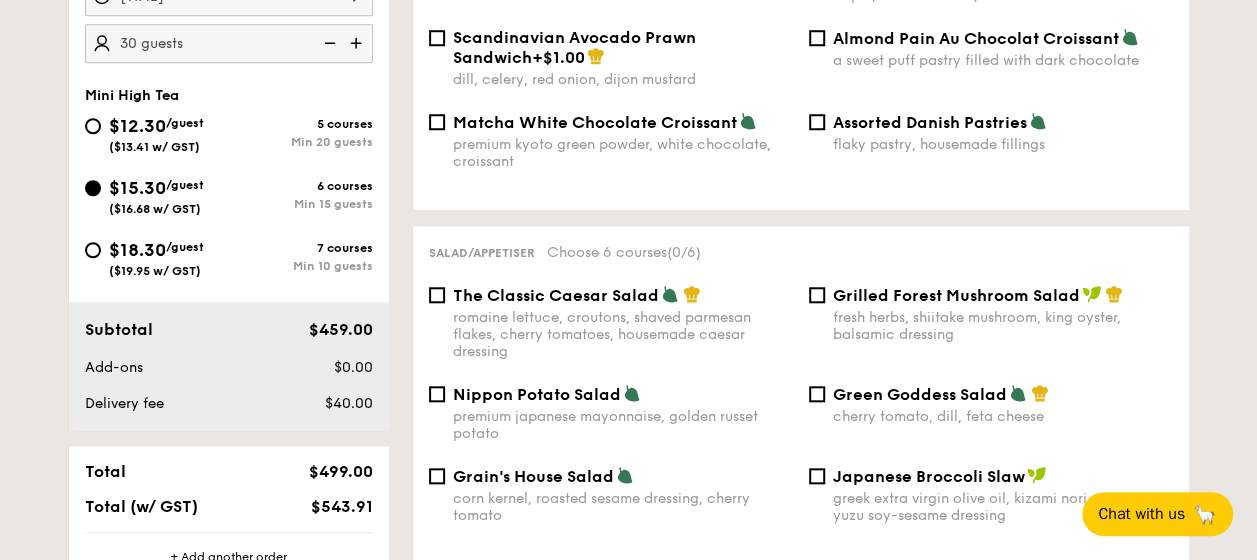 click on "/guest" at bounding box center (185, 123) 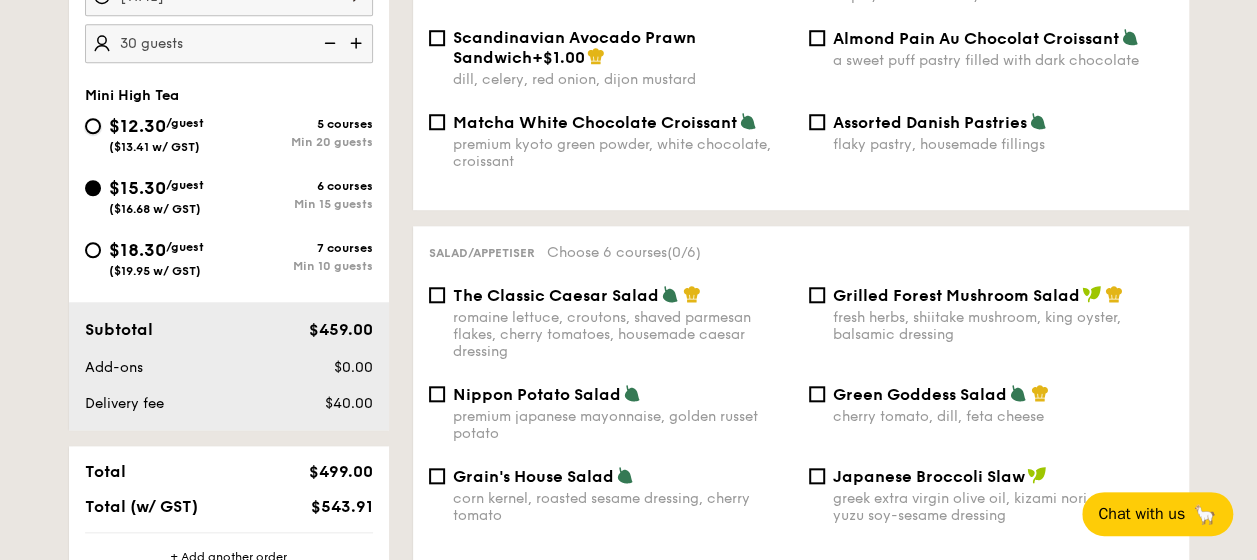 click on "$12.30
/guest
($13.41 w/ GST)
5 courses
Min 20 guests" at bounding box center (93, 126) 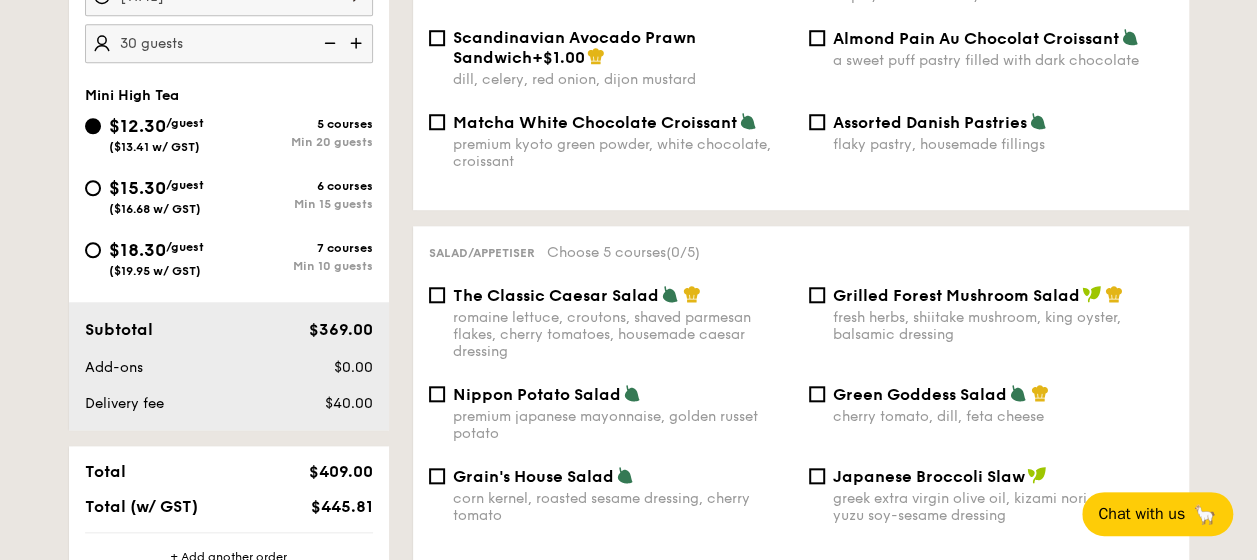 click on "$15.30
/guest
($16.68 w/ GST)" at bounding box center [156, 195] 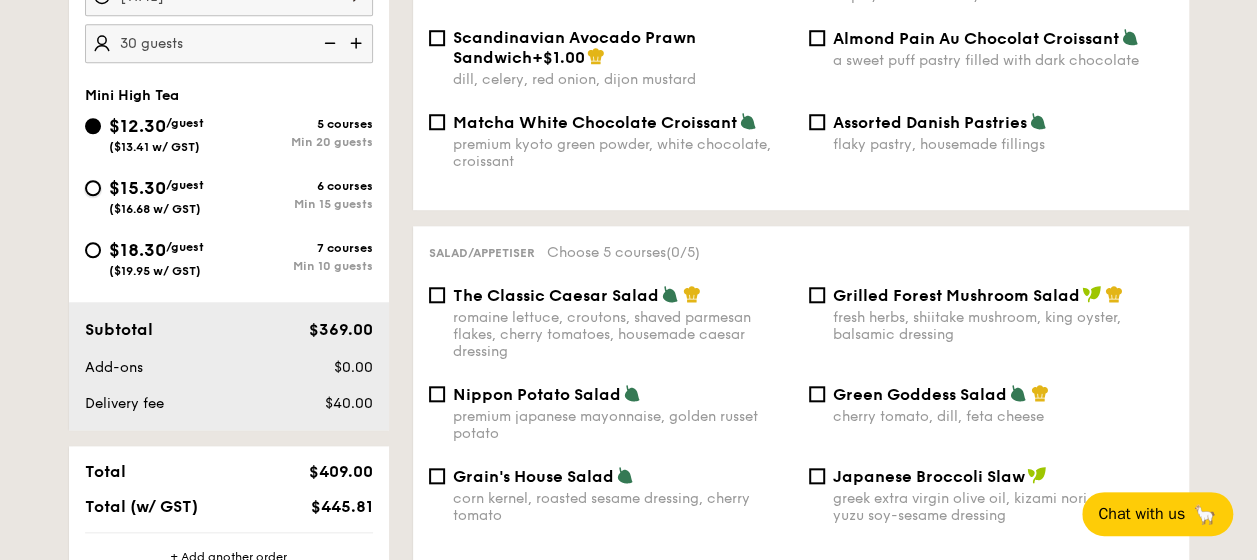 click on "$15.30
/guest
($16.68 w/ GST)
6 courses
Min 15 guests" at bounding box center [93, 188] 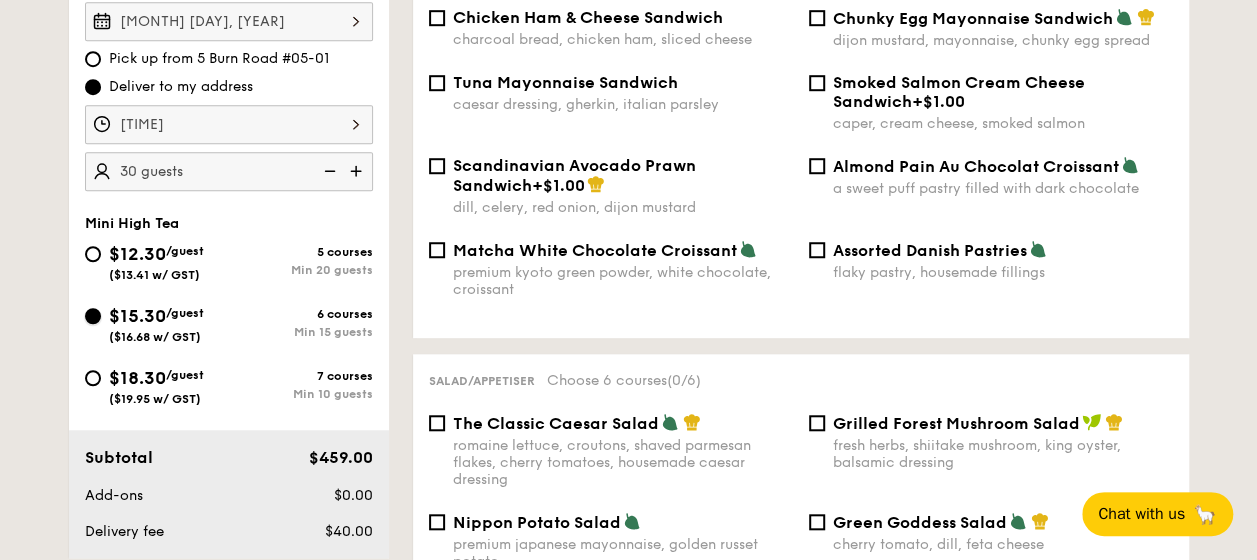 scroll, scrollTop: 500, scrollLeft: 0, axis: vertical 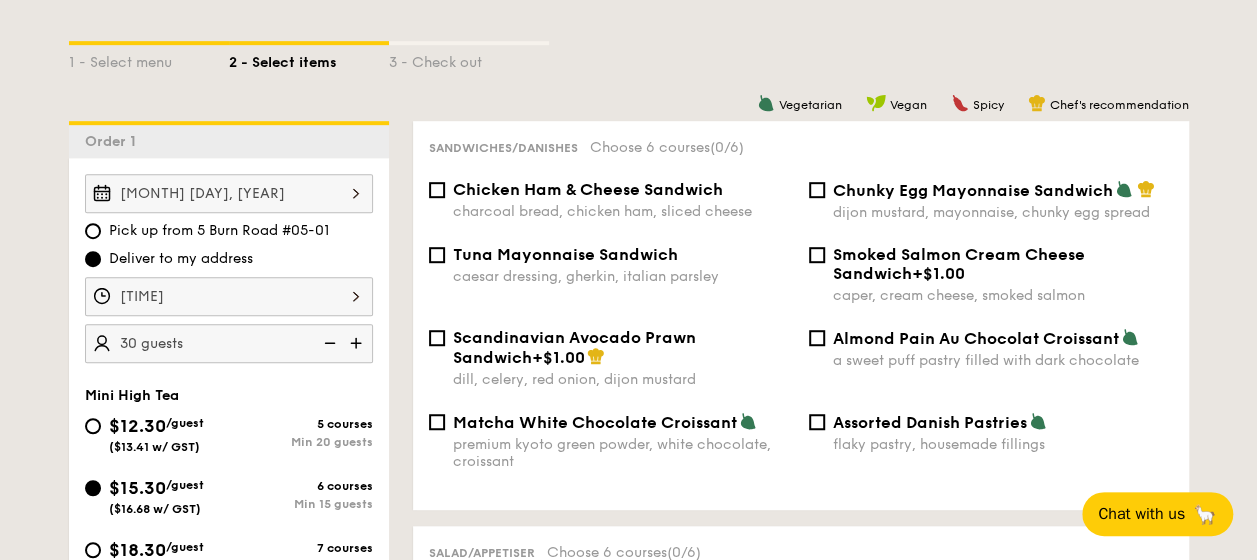 click on "Chicken Ham & Cheese Sandwich" at bounding box center [588, 189] 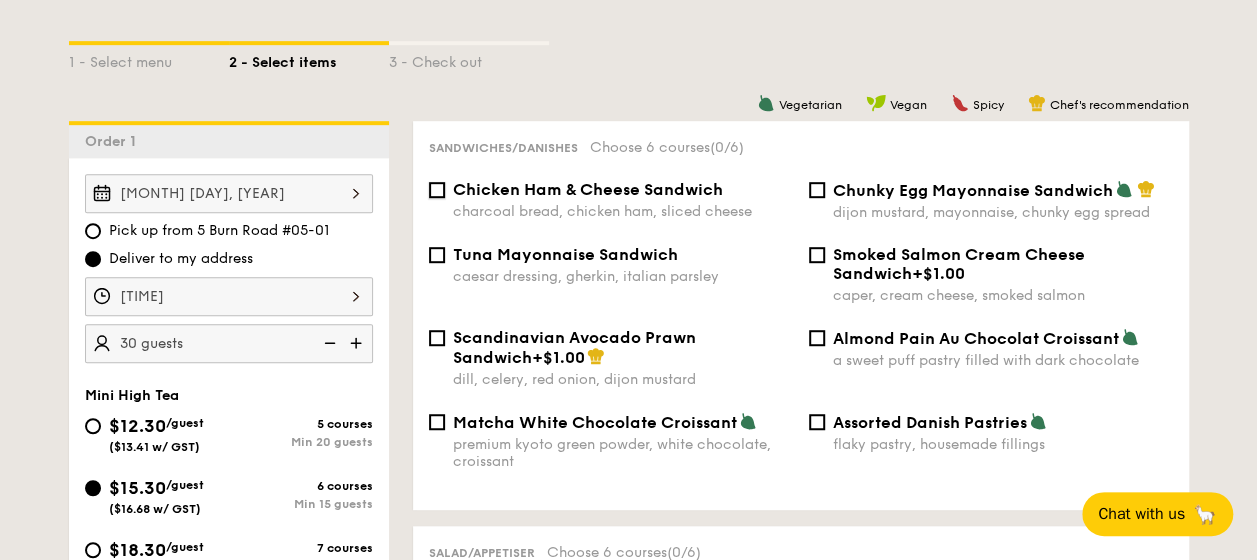 click on "Chicken Ham & Cheese Sandwich charcoal bread, chicken ham, sliced cheese" at bounding box center [437, 190] 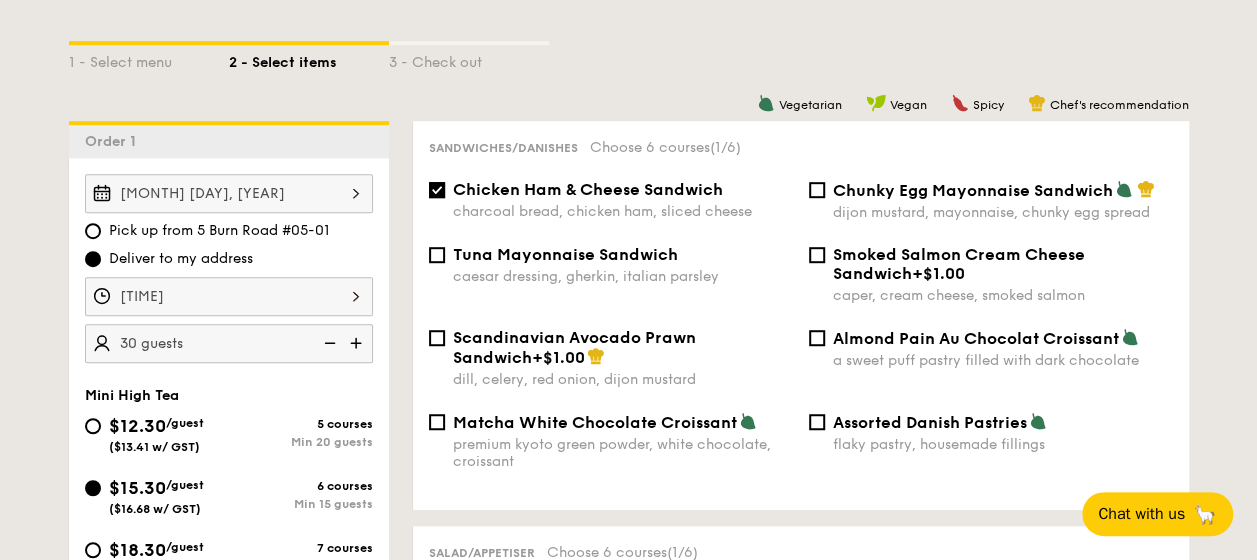 click on "Chicken Ham & Cheese Sandwich" at bounding box center [588, 189] 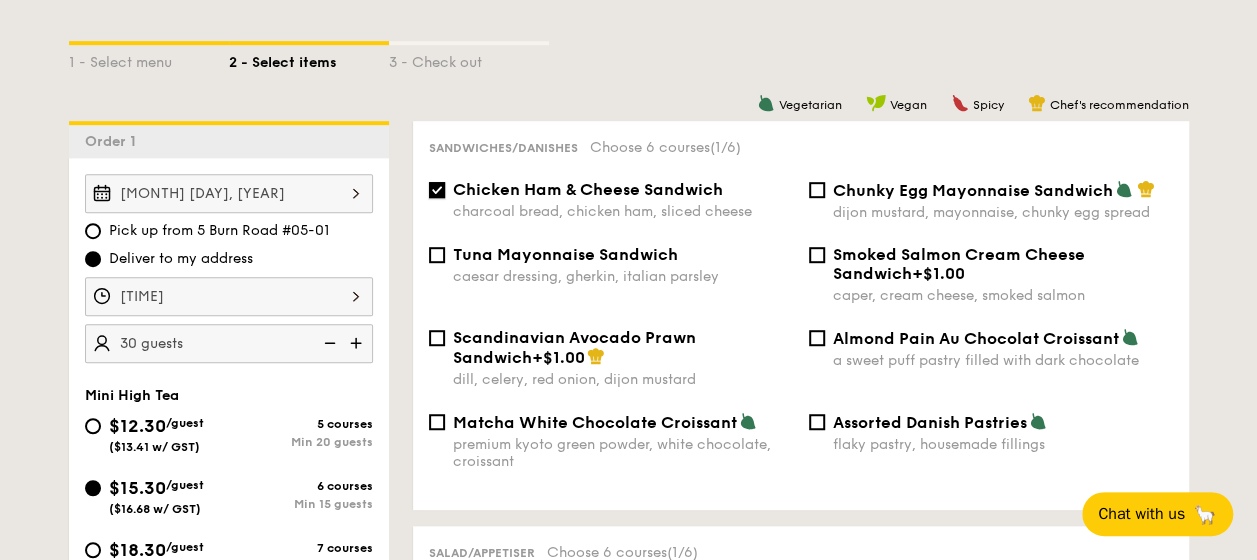 click on "Chicken Ham & Cheese Sandwich charcoal bread, chicken ham, sliced cheese" at bounding box center [437, 190] 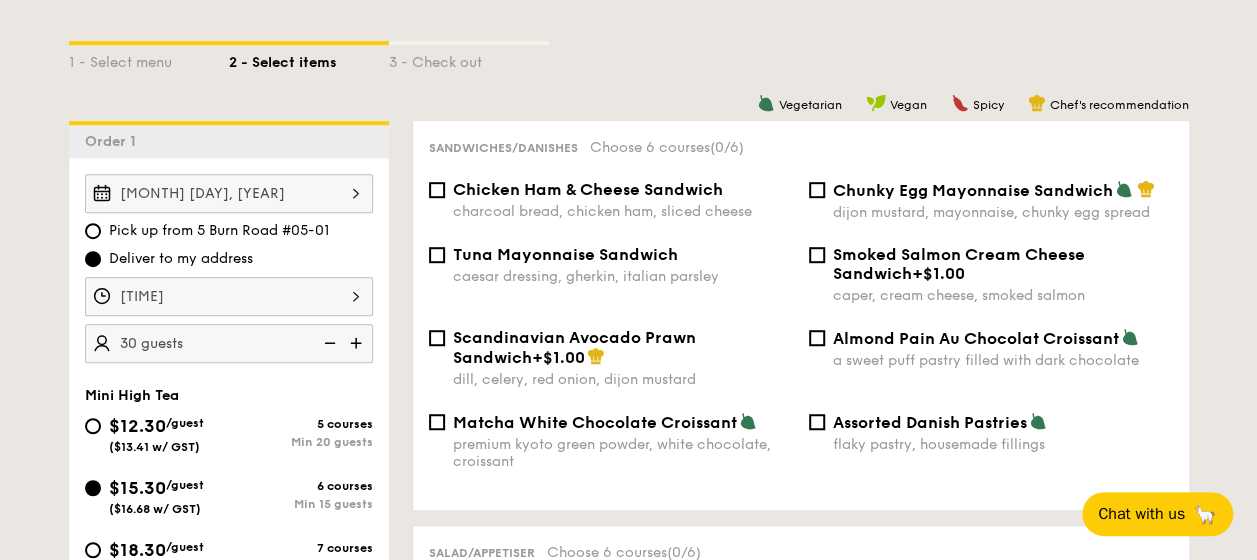 click on "Chunky Egg Mayonnaise Sandwich" at bounding box center (973, 190) 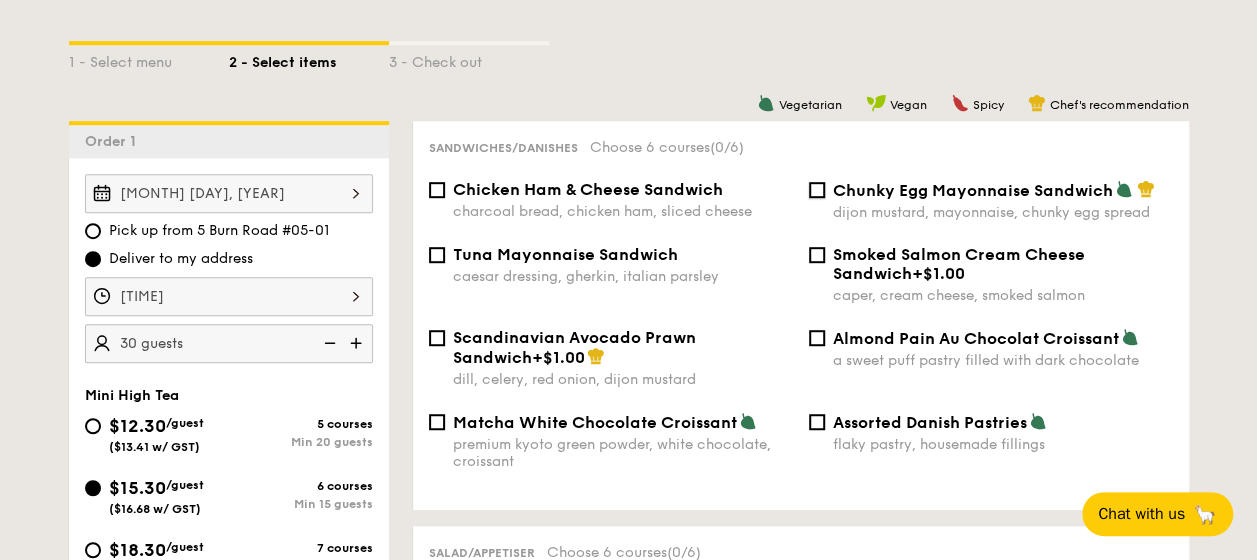 click on "Chunky Egg Mayonnaise Sandwich dijon mustard, mayonnaise, chunky egg spread" at bounding box center (817, 190) 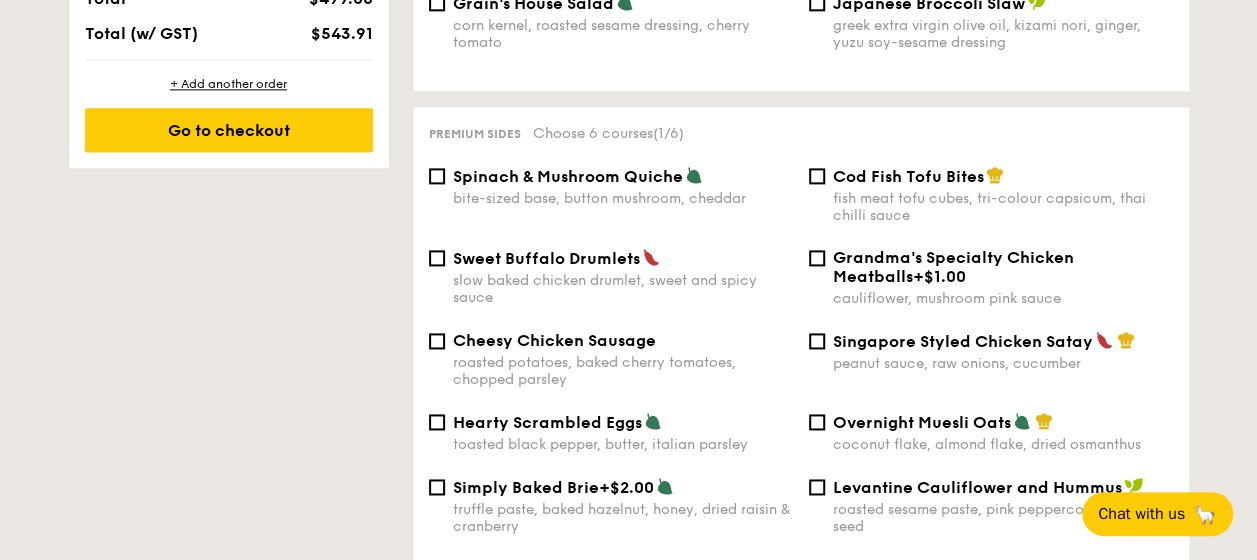 scroll, scrollTop: 1300, scrollLeft: 0, axis: vertical 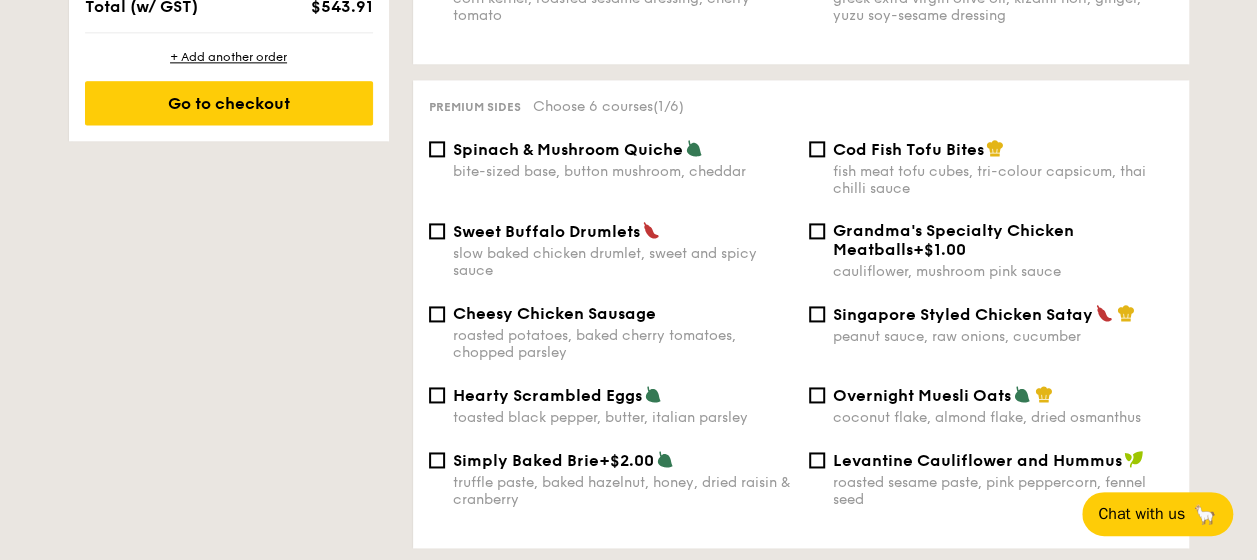 click on "Spinach & Mushroom Quiche" at bounding box center [568, 149] 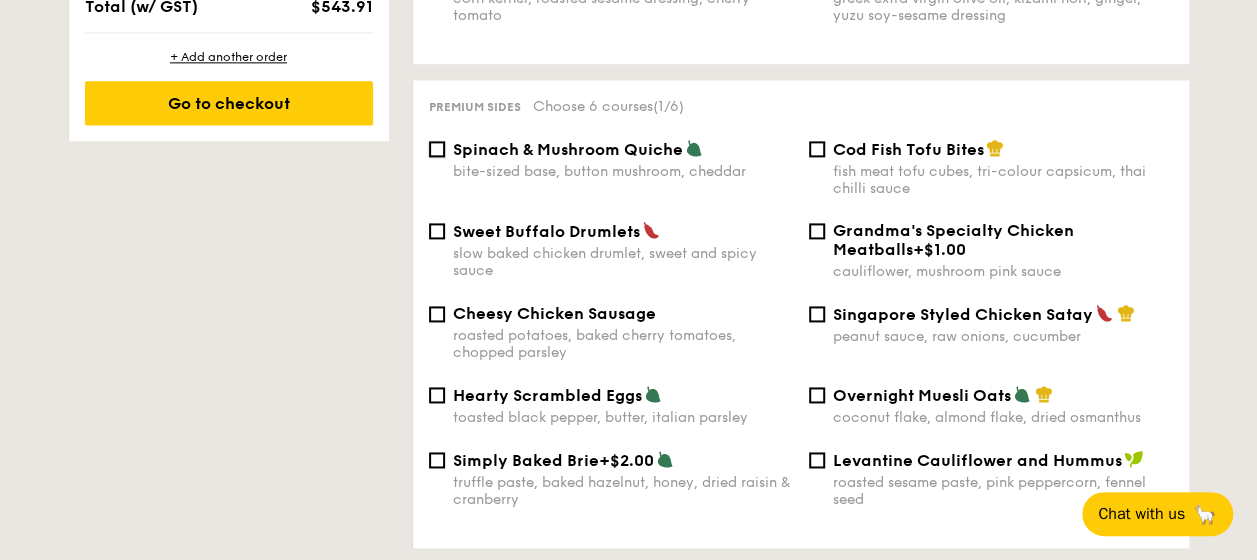 click on "Spinach & Mushroom Quiche bite-sized base, button mushroom, cheddar" at bounding box center (437, 149) 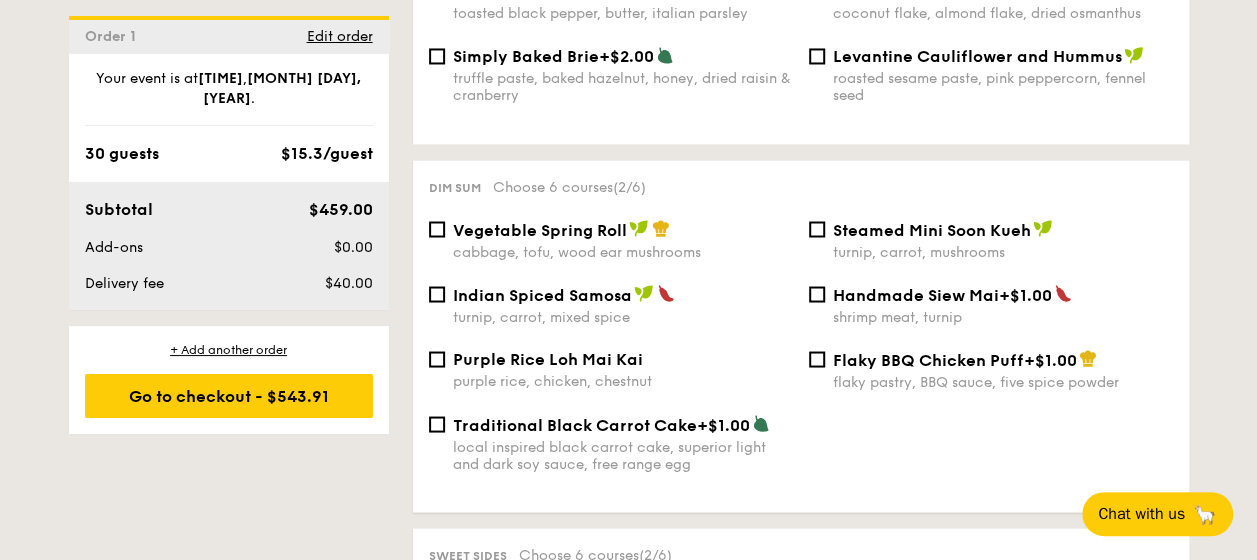 scroll, scrollTop: 1800, scrollLeft: 0, axis: vertical 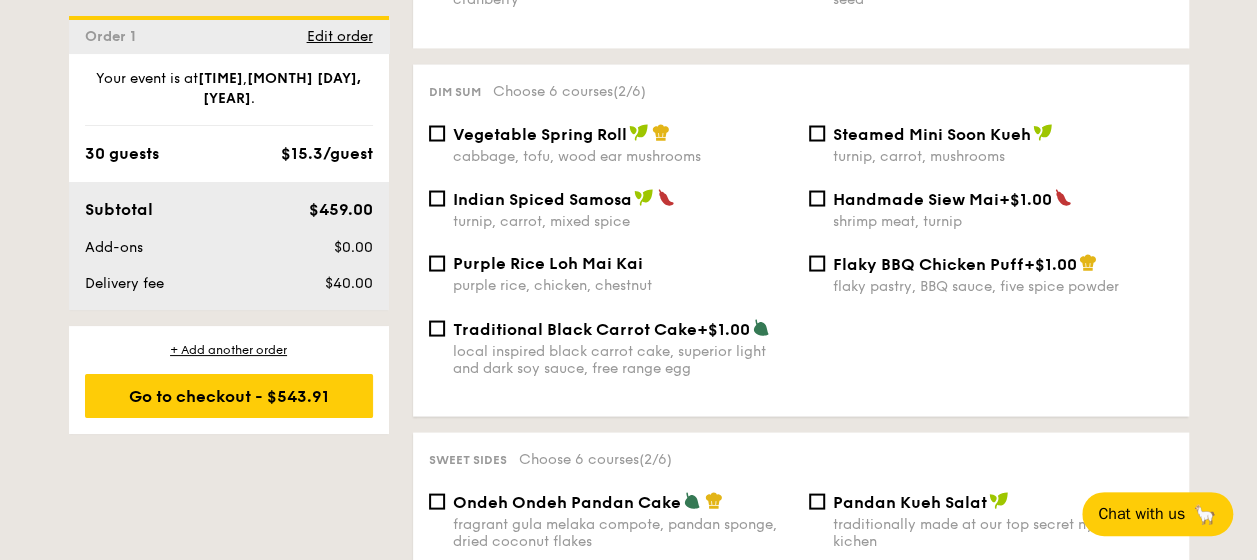 click on "Purple Rice Loh Mai Kai" at bounding box center (548, 262) 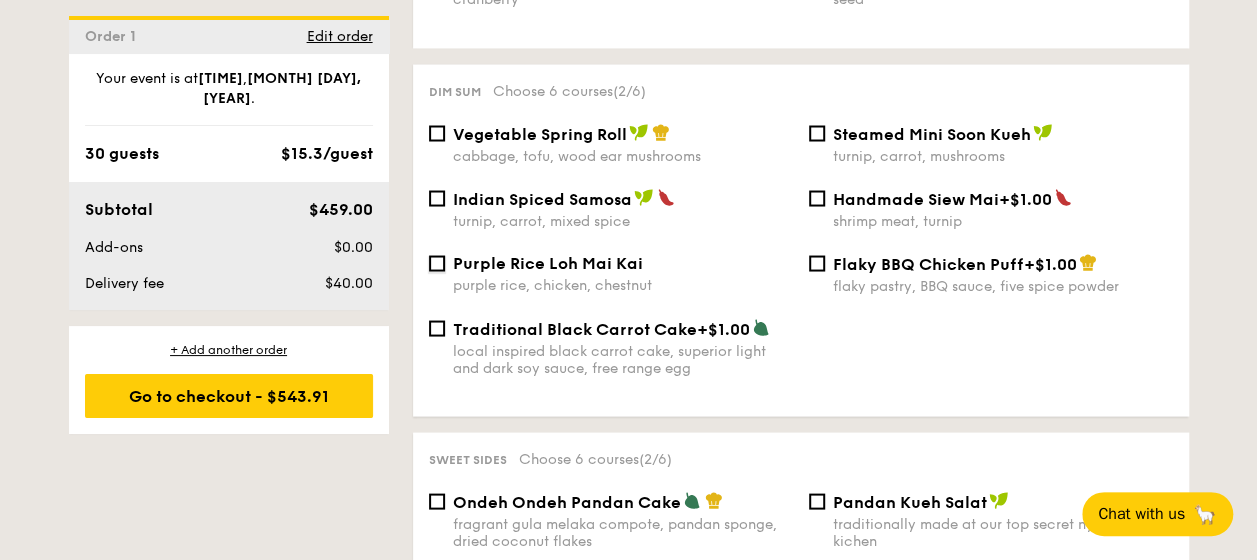 click on "Purple Rice Loh Mai Kai  purple rice, chicken, chestnut" at bounding box center [437, 263] 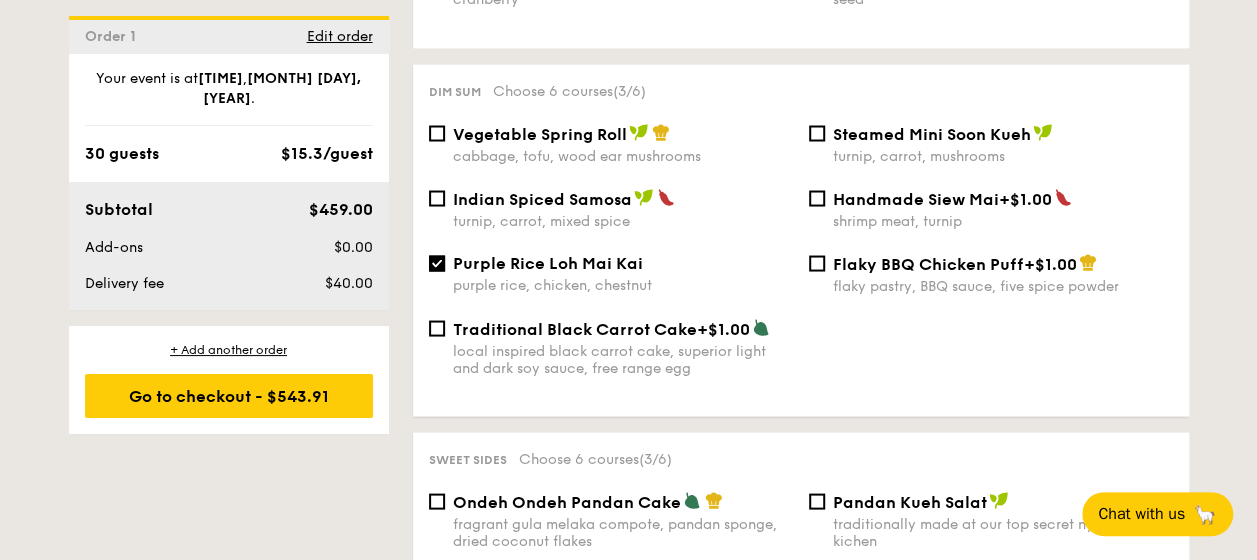 click on "Indian Spiced Samosa turnip, carrot, mixed spice" at bounding box center (623, 208) 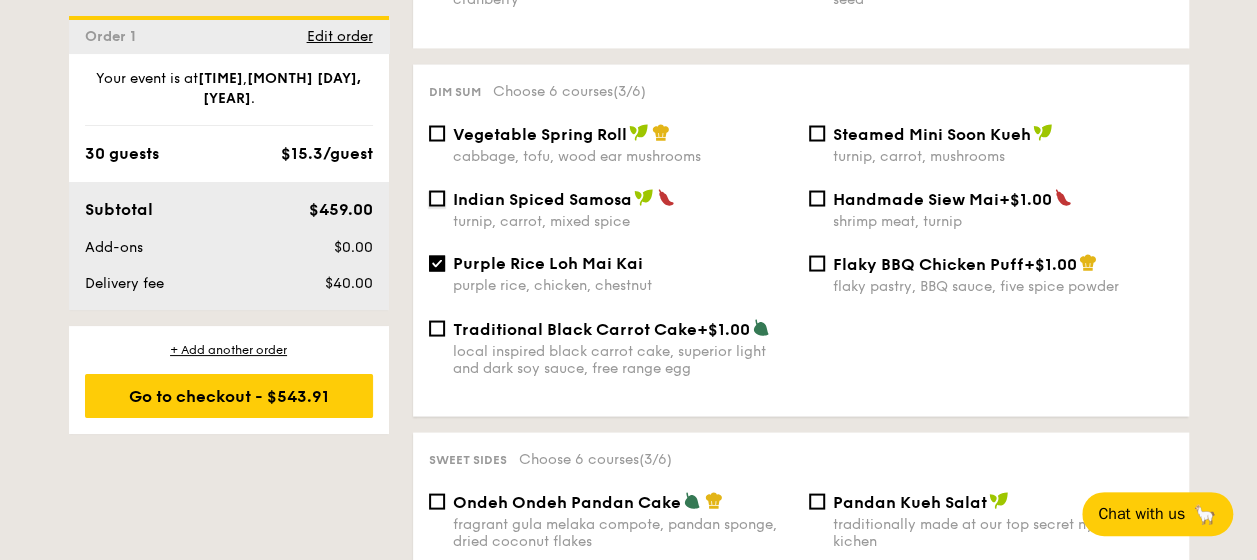 click on "Indian Spiced Samosa turnip, carrot, mixed spice" at bounding box center (437, 198) 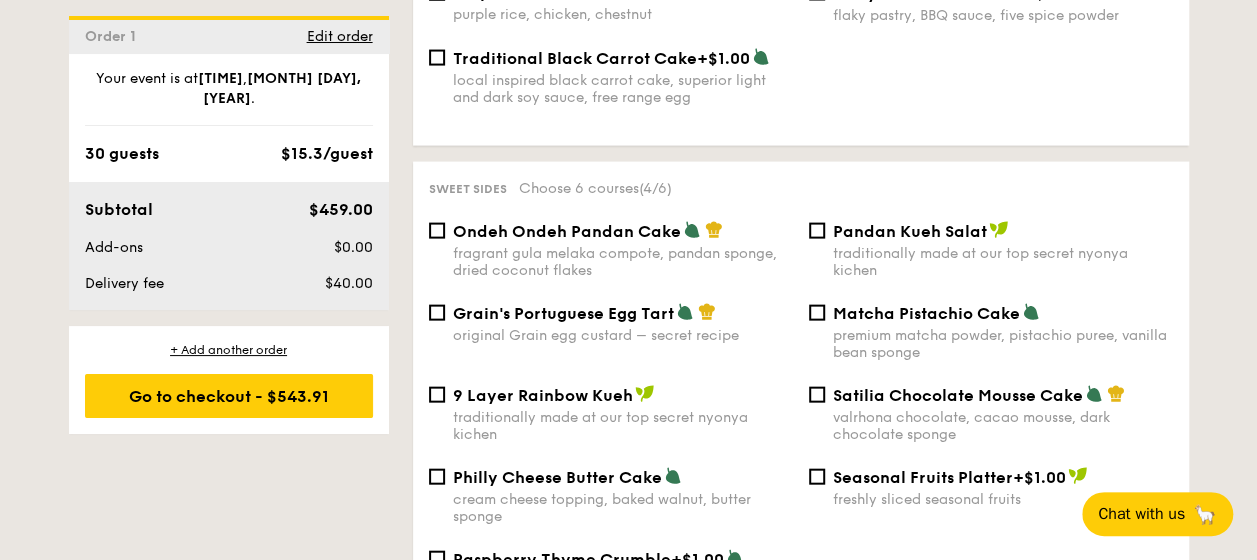 scroll, scrollTop: 2100, scrollLeft: 0, axis: vertical 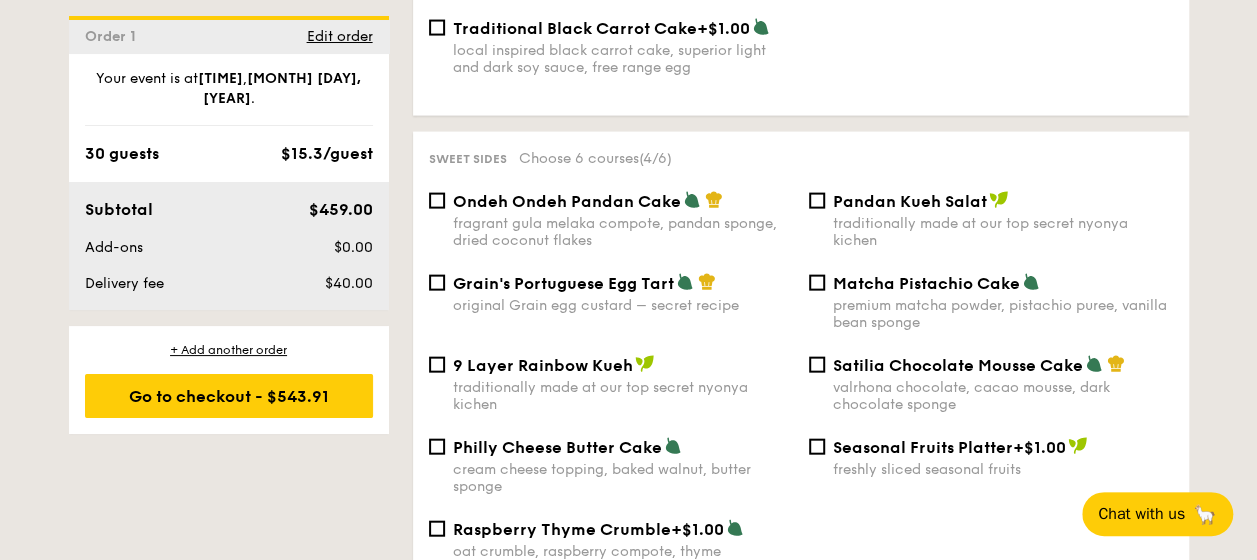 click at bounding box center [707, 282] 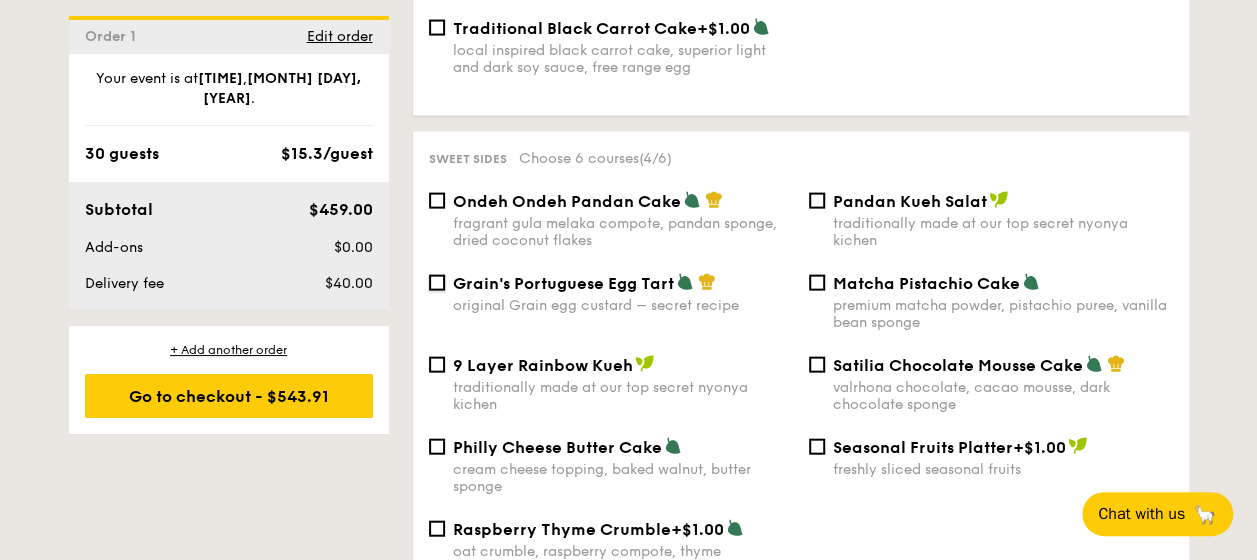 click on "Grain's Portuguese Egg Tart original Grain egg custard – secret recipe" at bounding box center (437, 283) 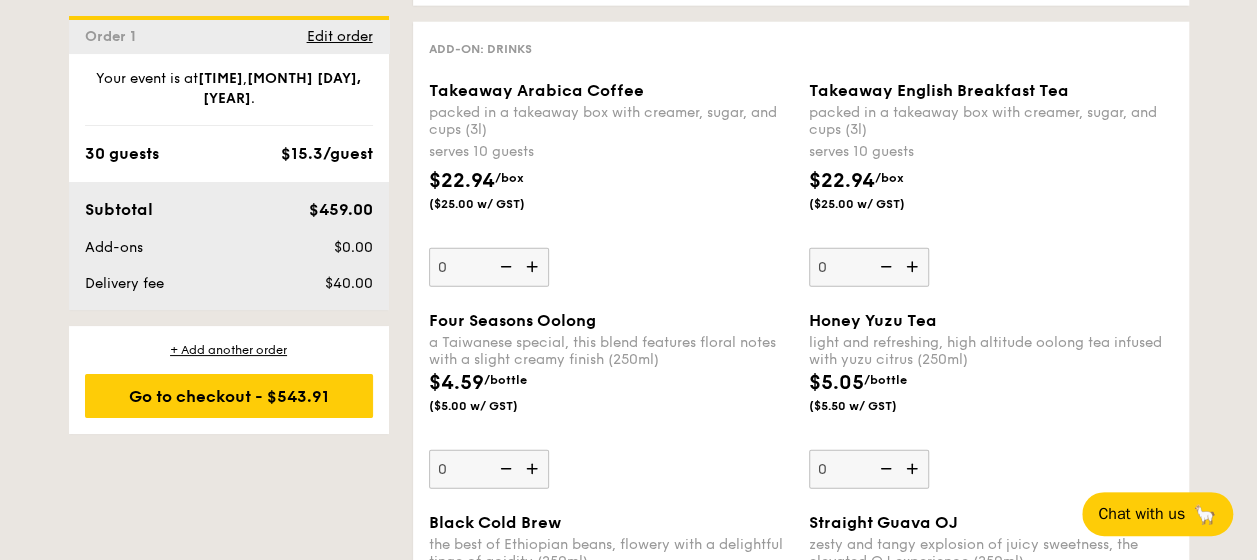 scroll, scrollTop: 2700, scrollLeft: 0, axis: vertical 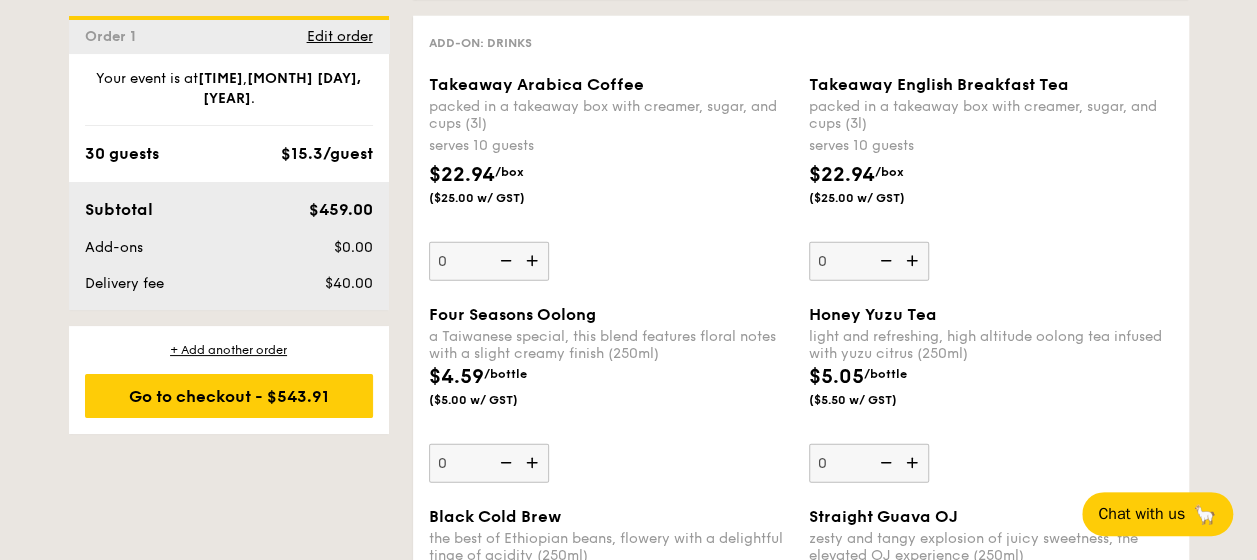 click at bounding box center [534, 261] 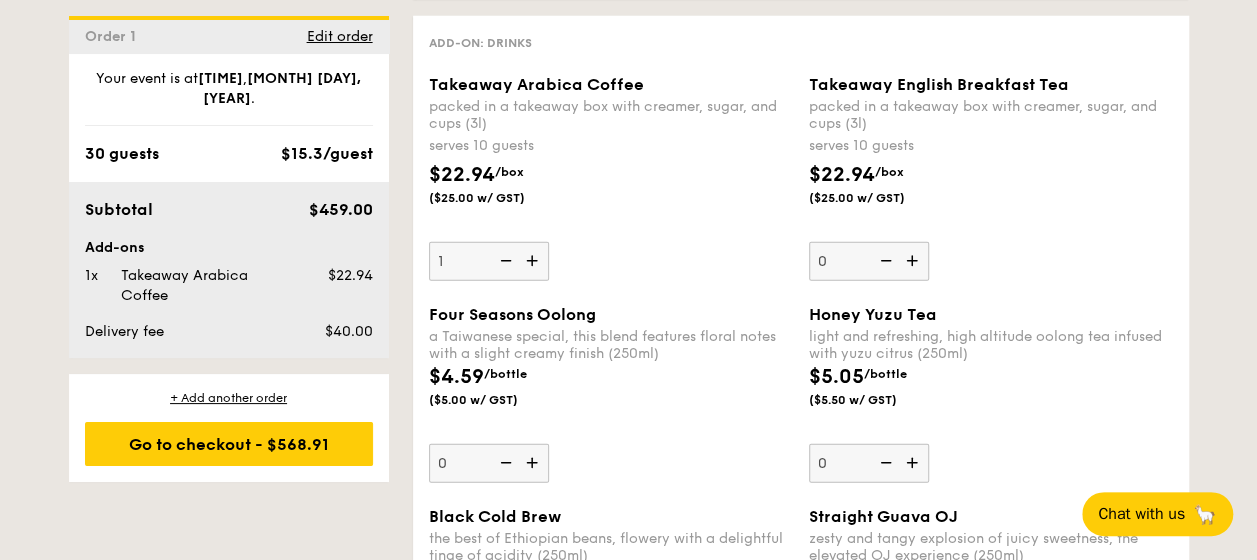 click at bounding box center (534, 261) 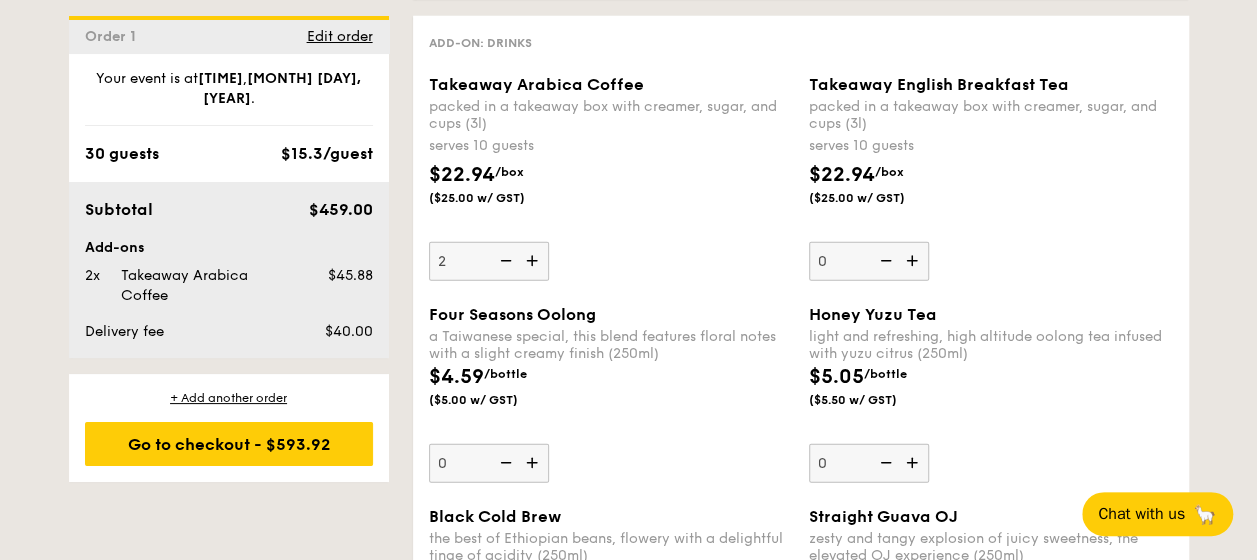 click on "[PRICE]
/box
([PRICE] w/ GST)" at bounding box center (611, 195) 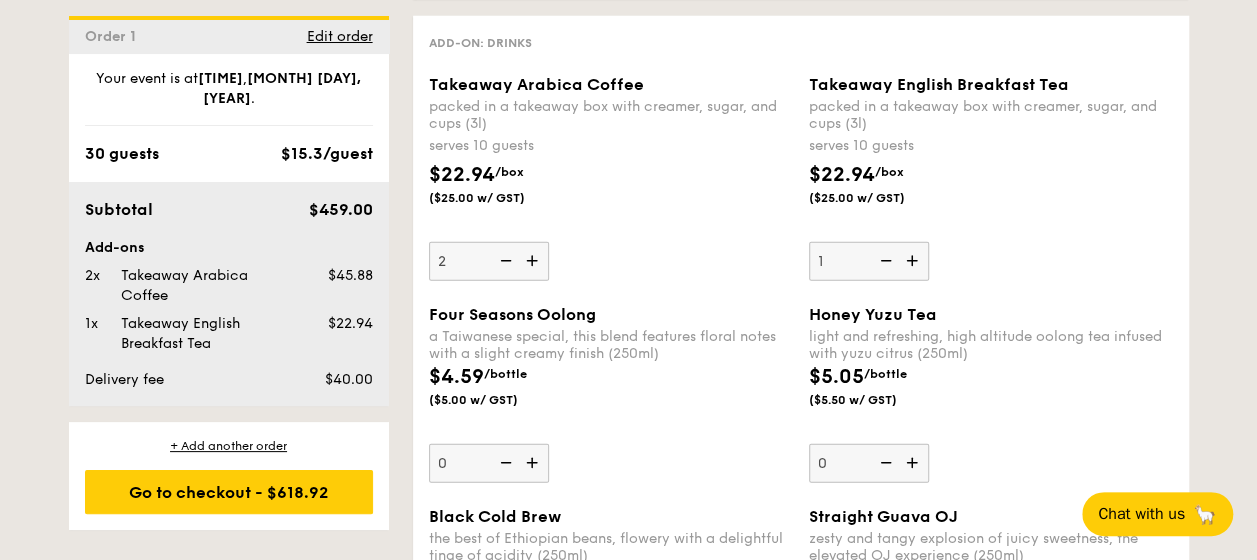 click at bounding box center (504, 261) 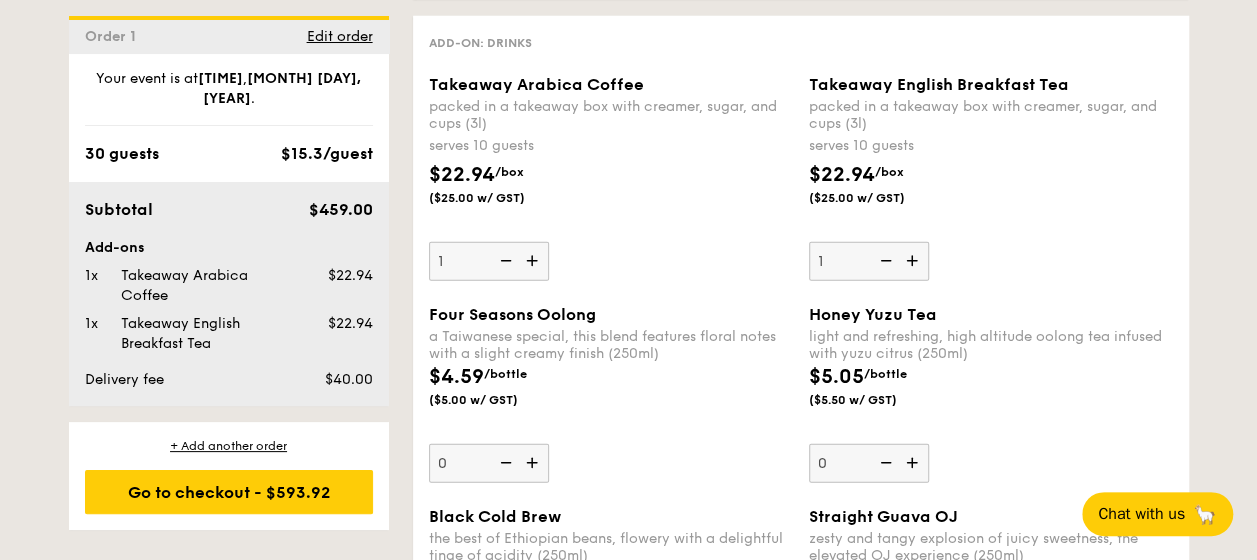 click on "[PRICE]
/box
([PRICE] w/ GST)" at bounding box center (611, 195) 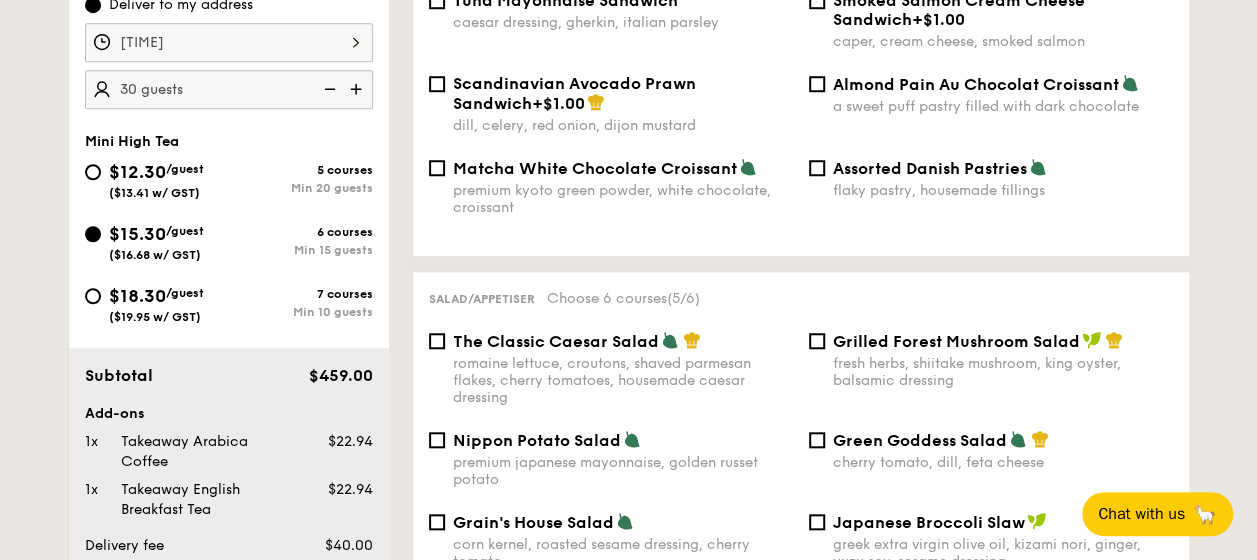 scroll, scrollTop: 700, scrollLeft: 0, axis: vertical 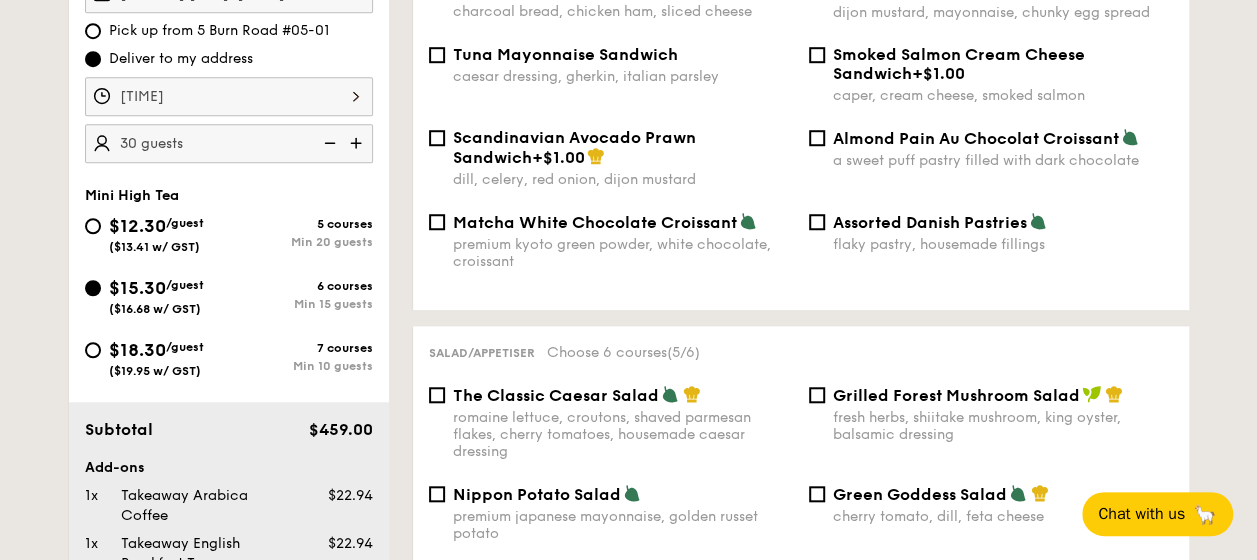 click on "$12.30" at bounding box center (137, 226) 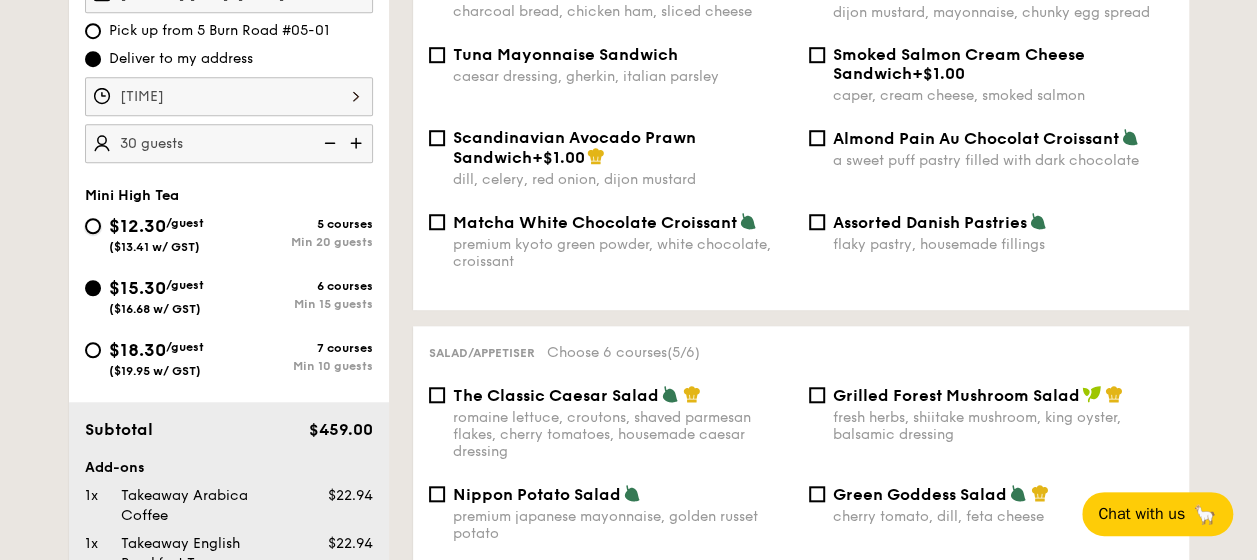 click on "$12.30
/guest
($13.41 w/ GST)
5 courses
Min 20 guests" at bounding box center [93, 226] 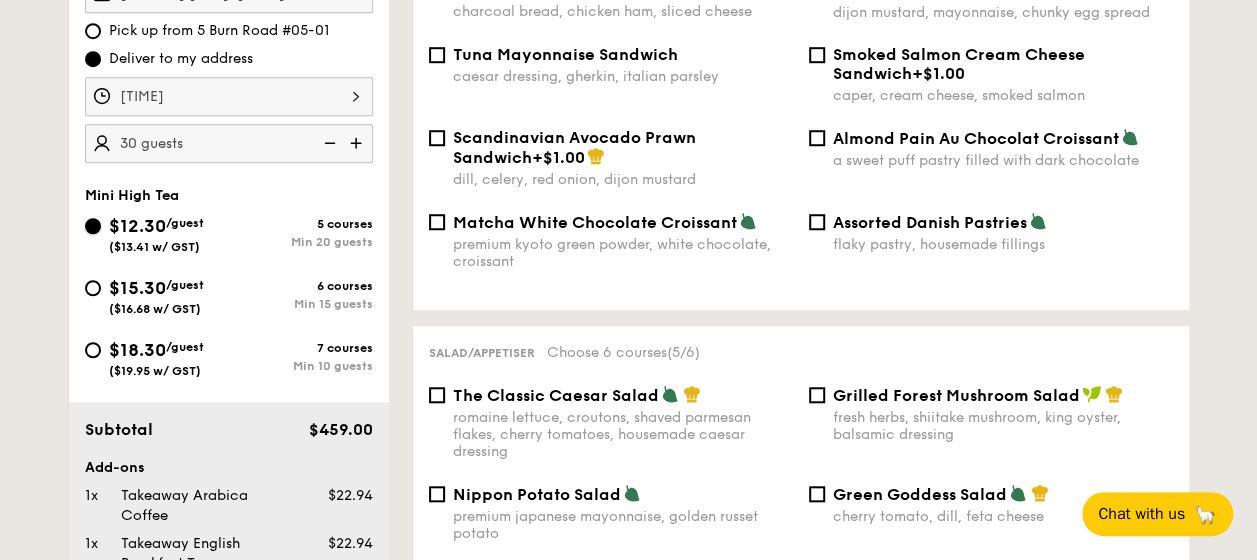 checkbox on "false" 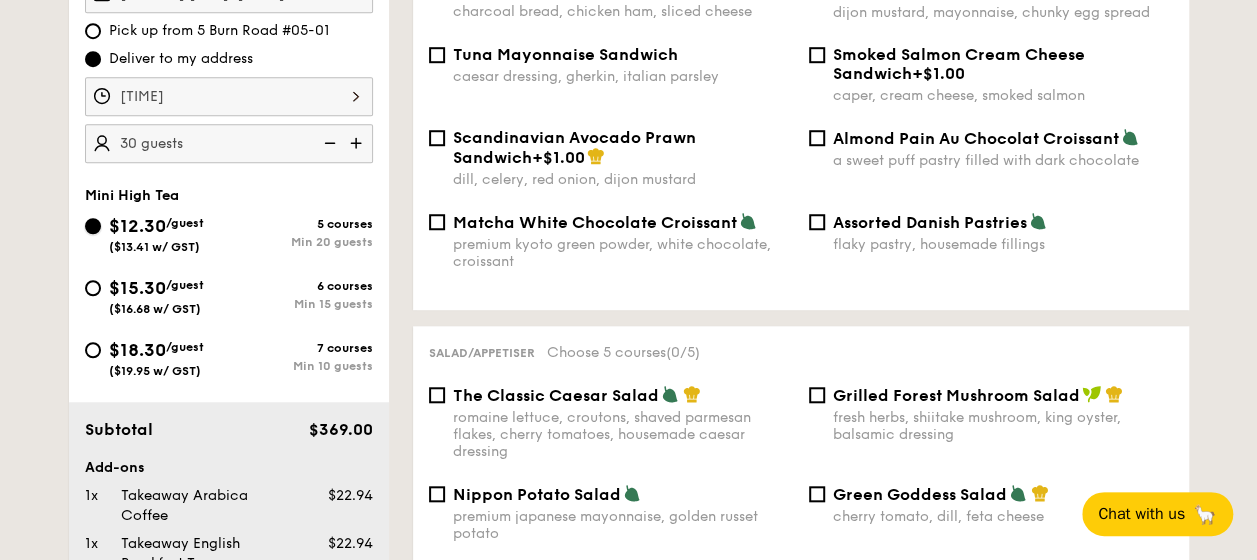 scroll, scrollTop: 500, scrollLeft: 0, axis: vertical 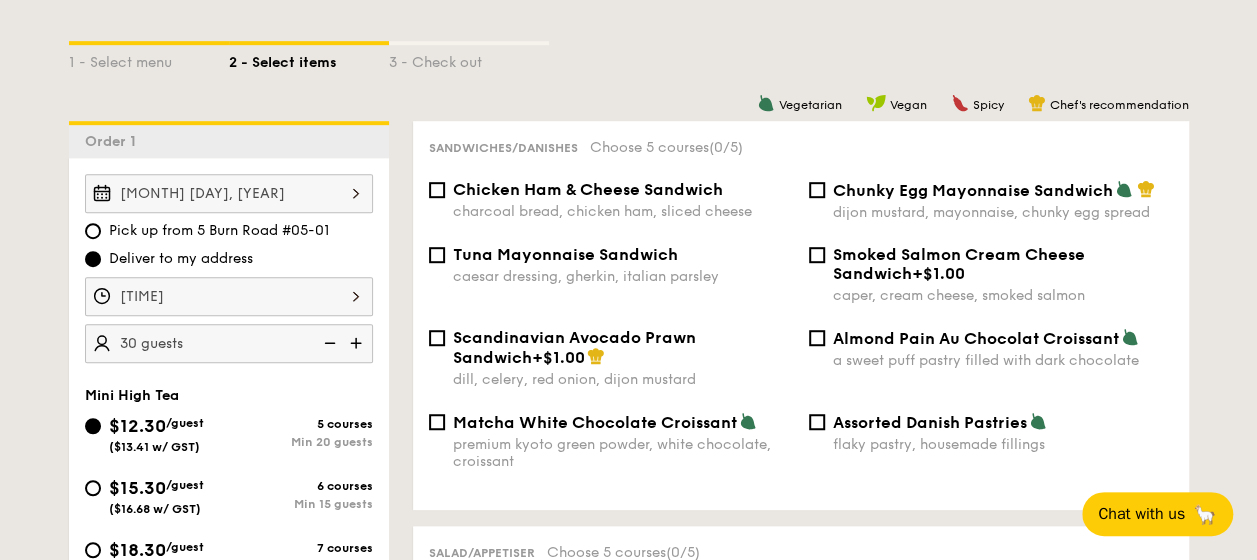 click on "dijon mustard, mayonnaise, chunky egg spread" at bounding box center (1003, 212) 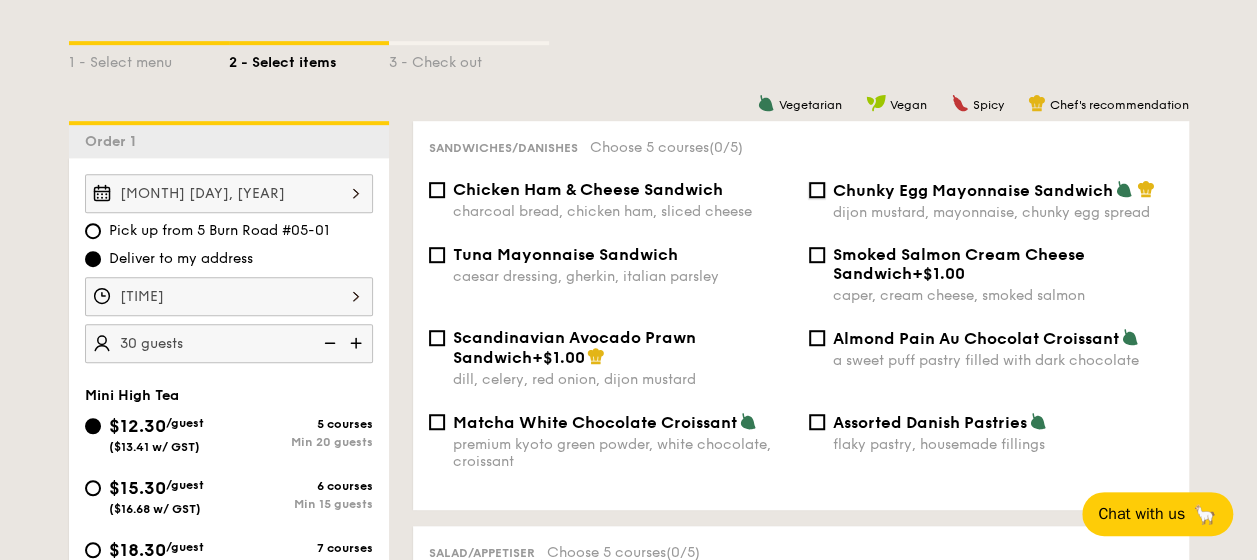 click on "Chunky Egg Mayonnaise Sandwich dijon mustard, mayonnaise, chunky egg spread" at bounding box center [817, 190] 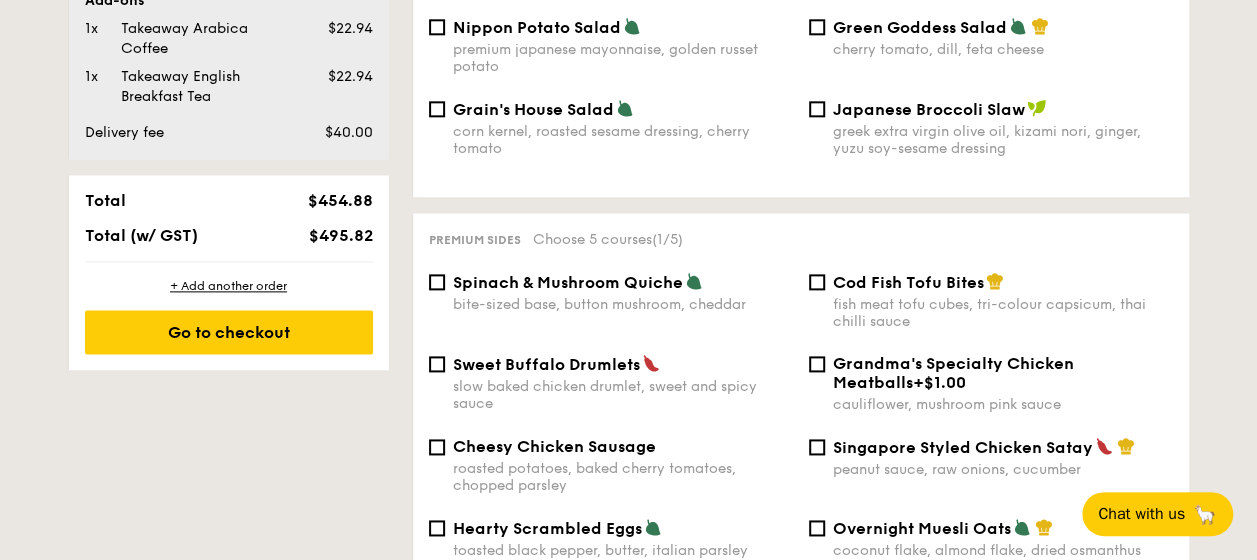 scroll, scrollTop: 1200, scrollLeft: 0, axis: vertical 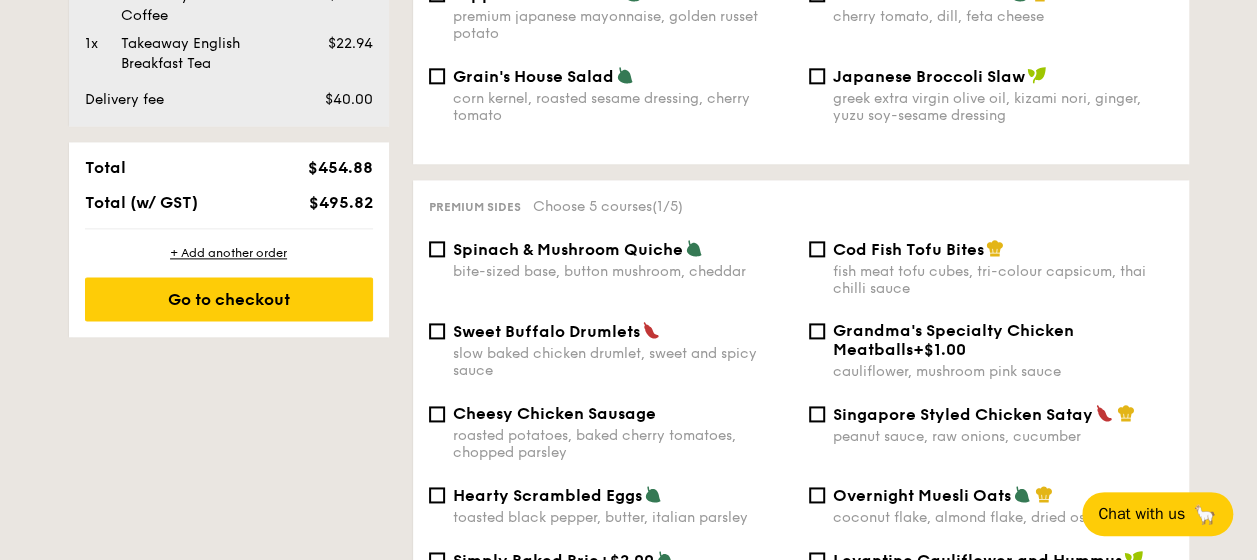 click on "Spinach & Mushroom Quiche" at bounding box center [568, 249] 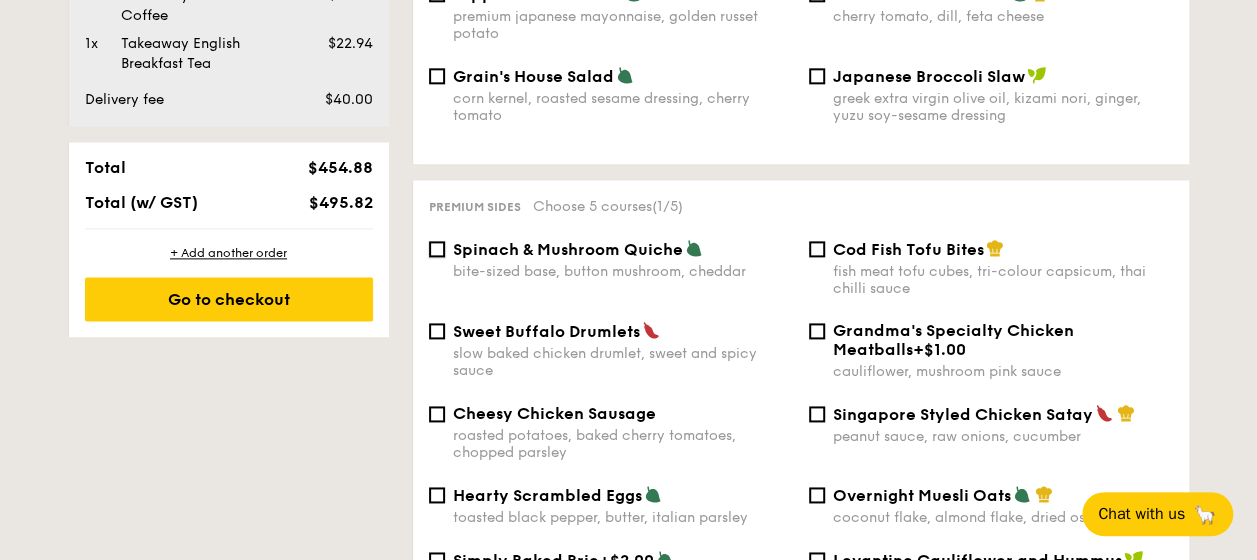click on "Spinach & Mushroom Quiche bite-sized base, button mushroom, cheddar" at bounding box center (437, 249) 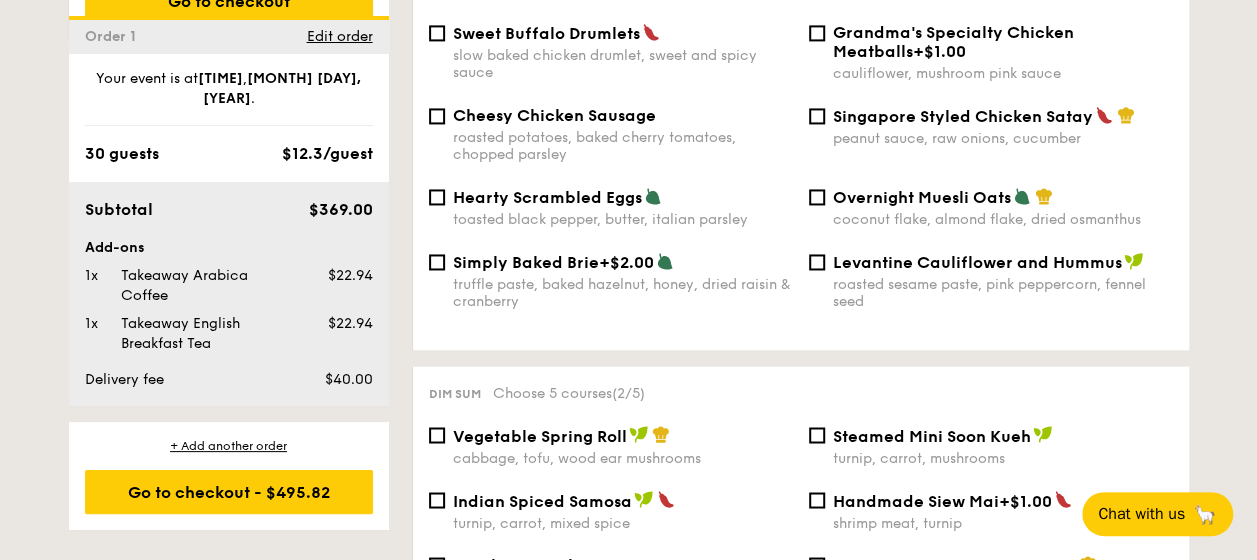 scroll, scrollTop: 1600, scrollLeft: 0, axis: vertical 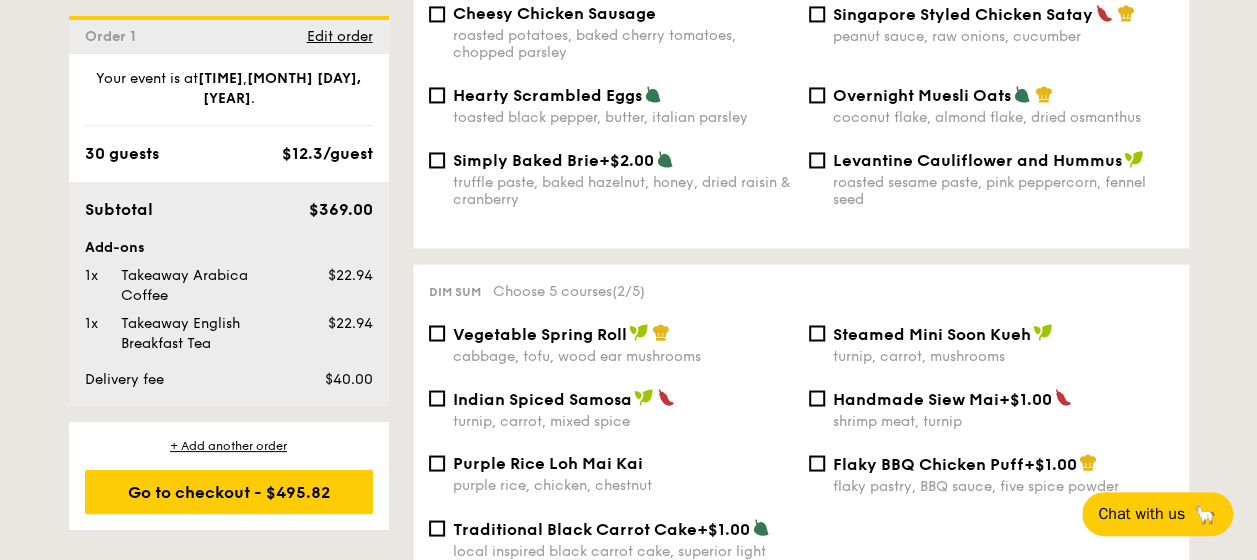 click on "Indian Spiced Samosa" at bounding box center [542, 398] 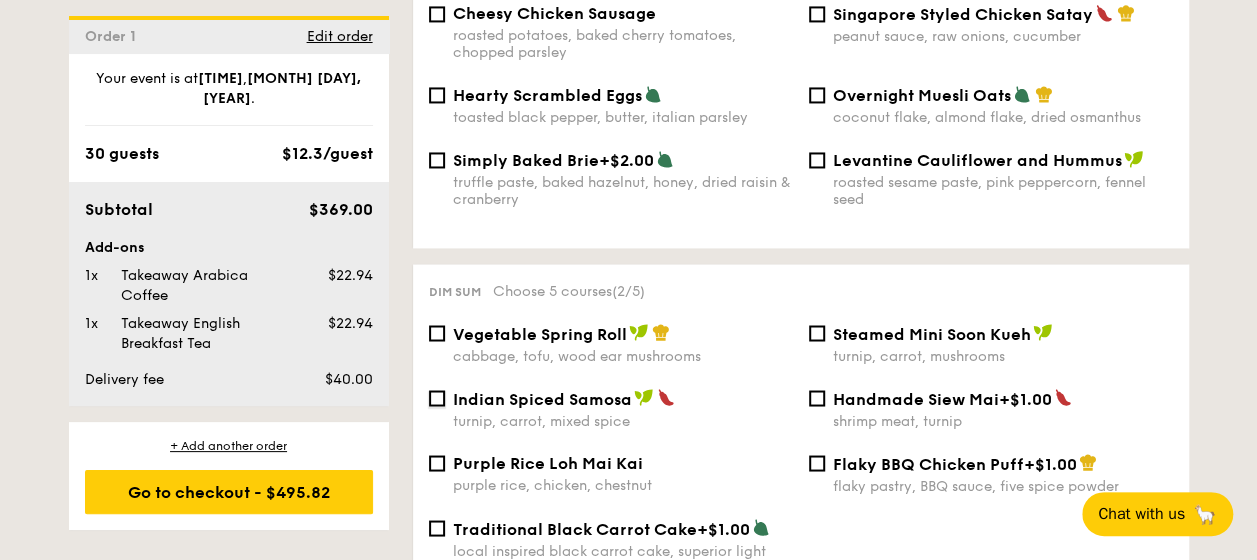 click on "Indian Spiced Samosa turnip, carrot, mixed spice" at bounding box center [437, 398] 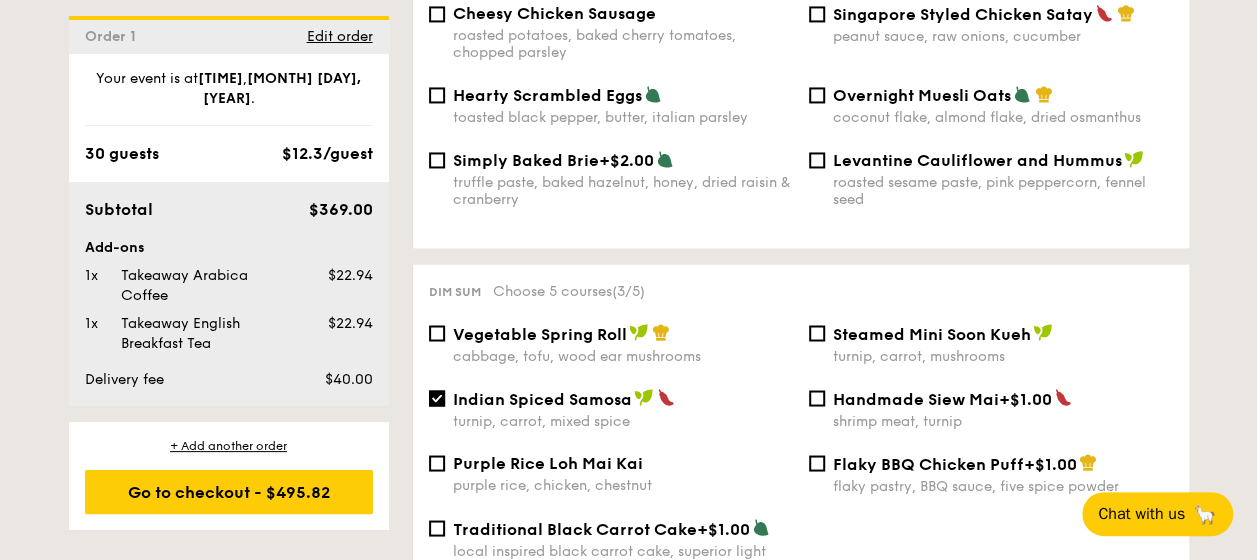 click on "purple rice, chicken, chestnut" at bounding box center [623, 484] 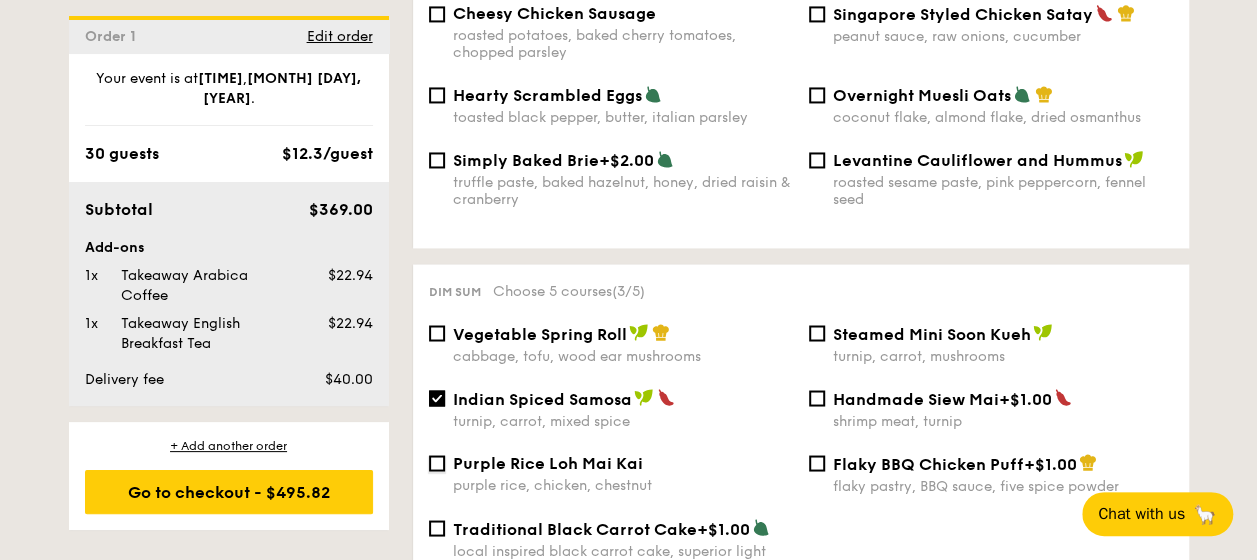 click on "Purple Rice Loh Mai Kai  purple rice, chicken, chestnut" at bounding box center [437, 463] 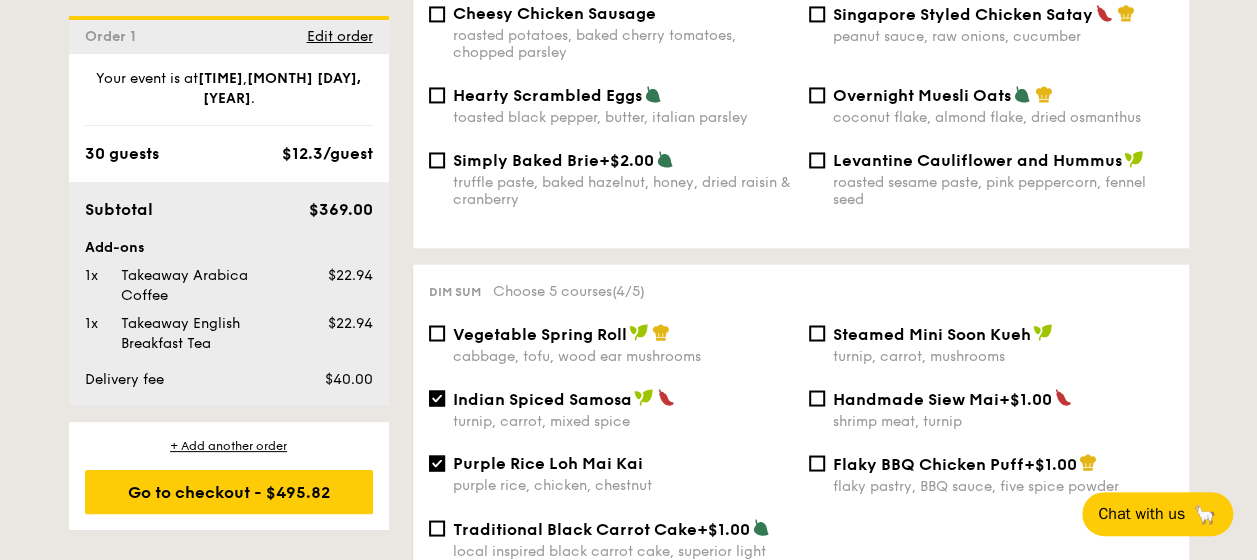 click on "purple rice, chicken, chestnut" at bounding box center (623, 484) 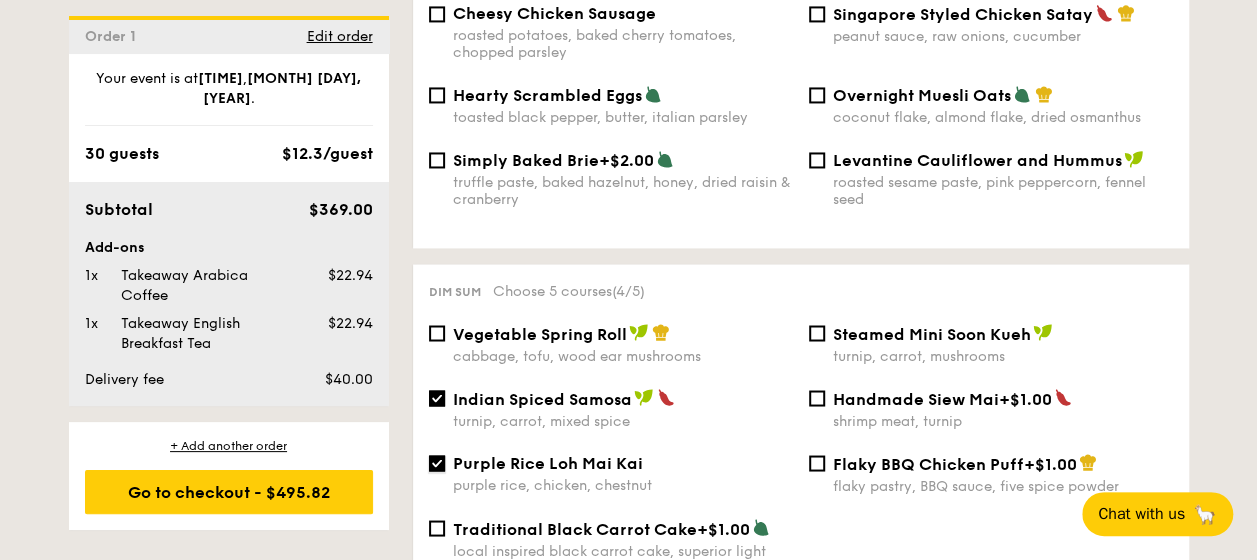 click on "Purple Rice Loh Mai Kai  purple rice, chicken, chestnut" at bounding box center [437, 463] 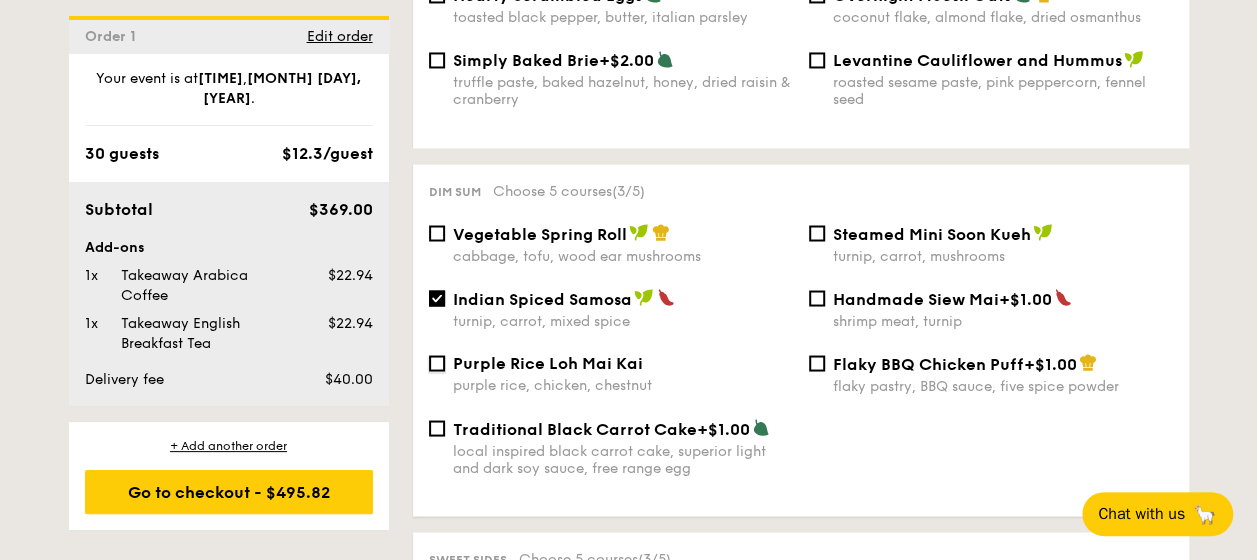 scroll, scrollTop: 1800, scrollLeft: 0, axis: vertical 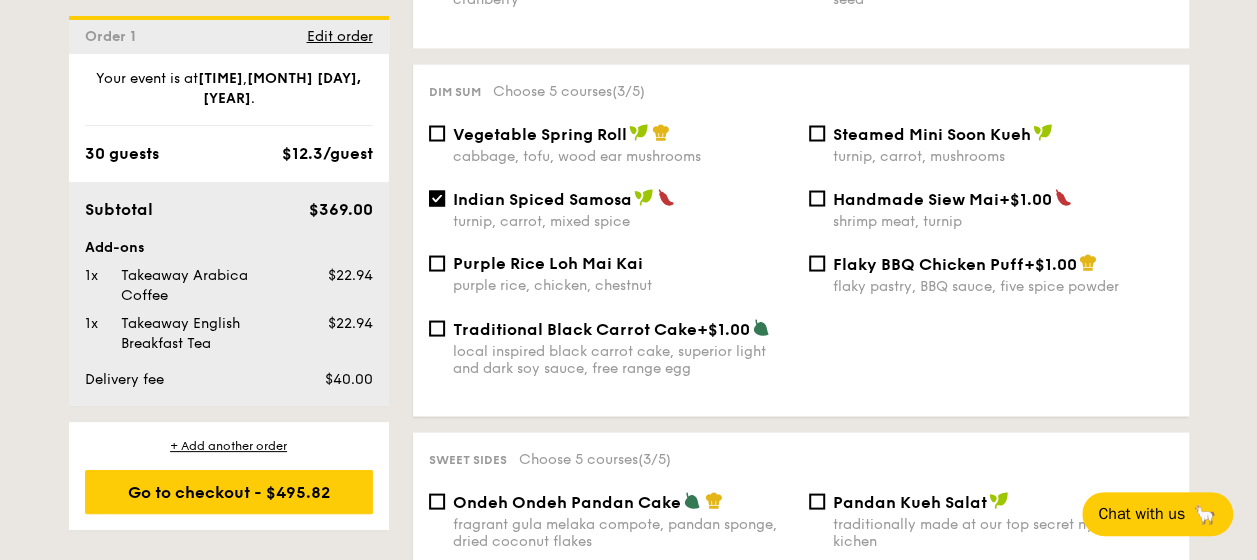 click on "purple rice, chicken, chestnut" at bounding box center (623, 284) 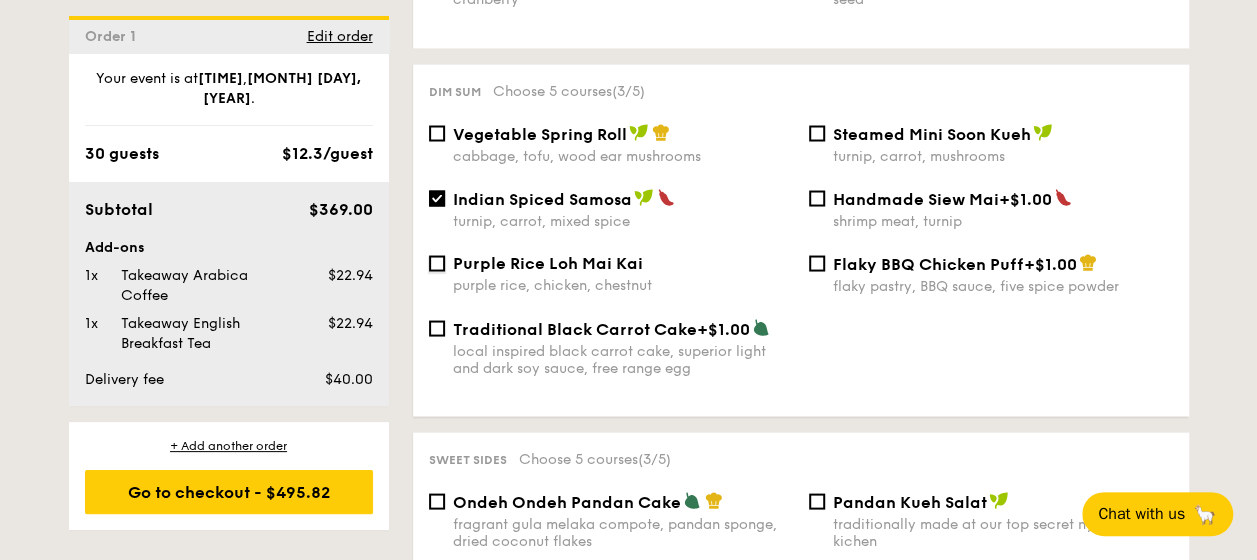 click on "Purple Rice Loh Mai Kai  purple rice, chicken, chestnut" at bounding box center (437, 263) 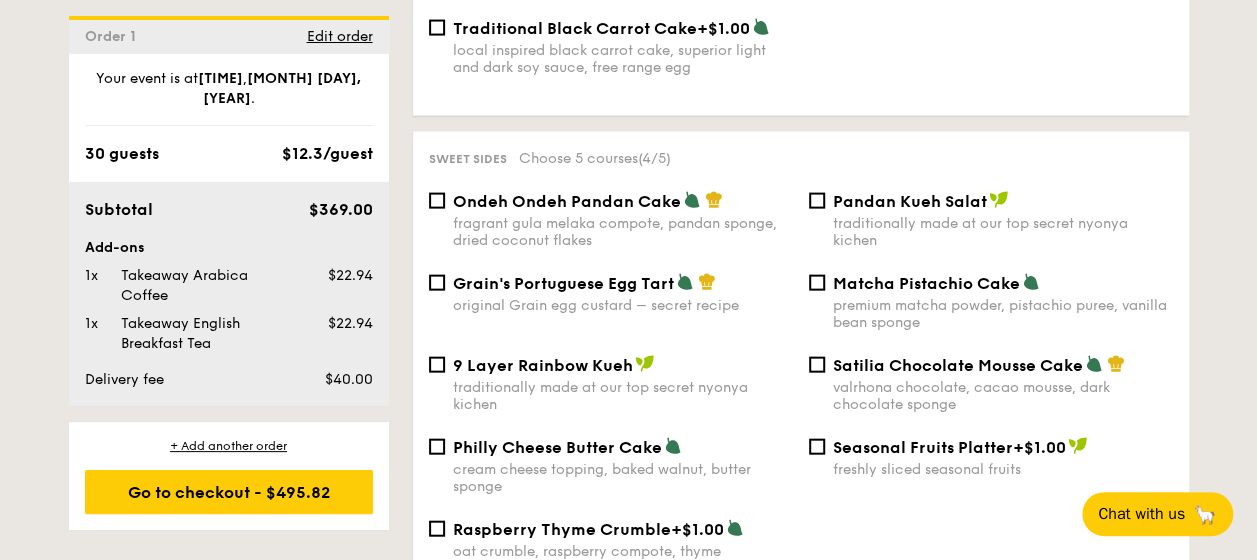 scroll, scrollTop: 2200, scrollLeft: 0, axis: vertical 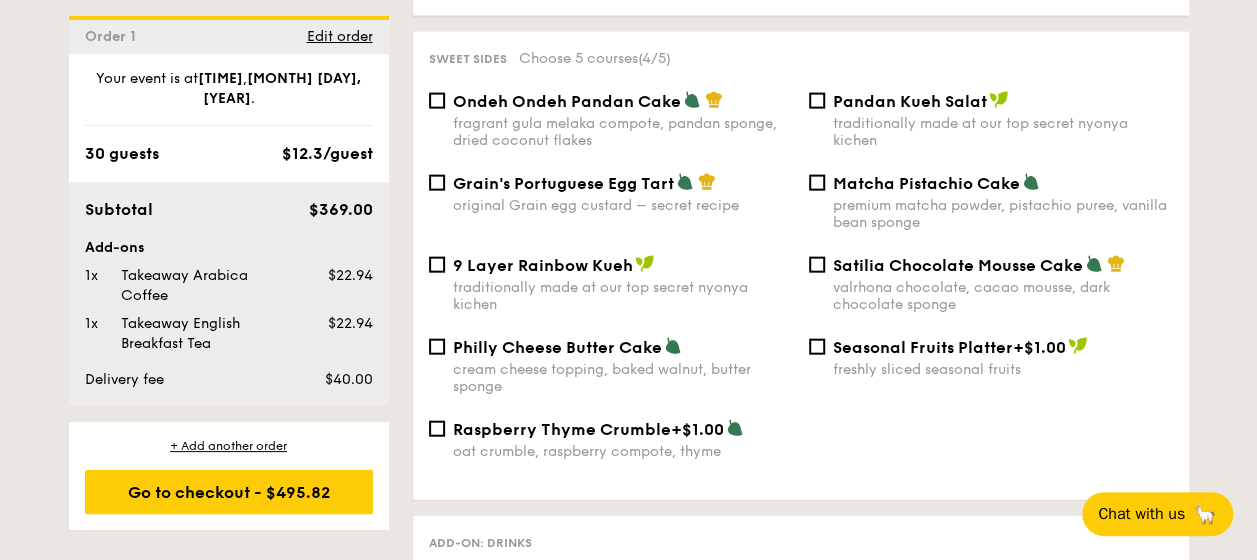 click on "Grain's Portuguese Egg Tart" at bounding box center (563, 183) 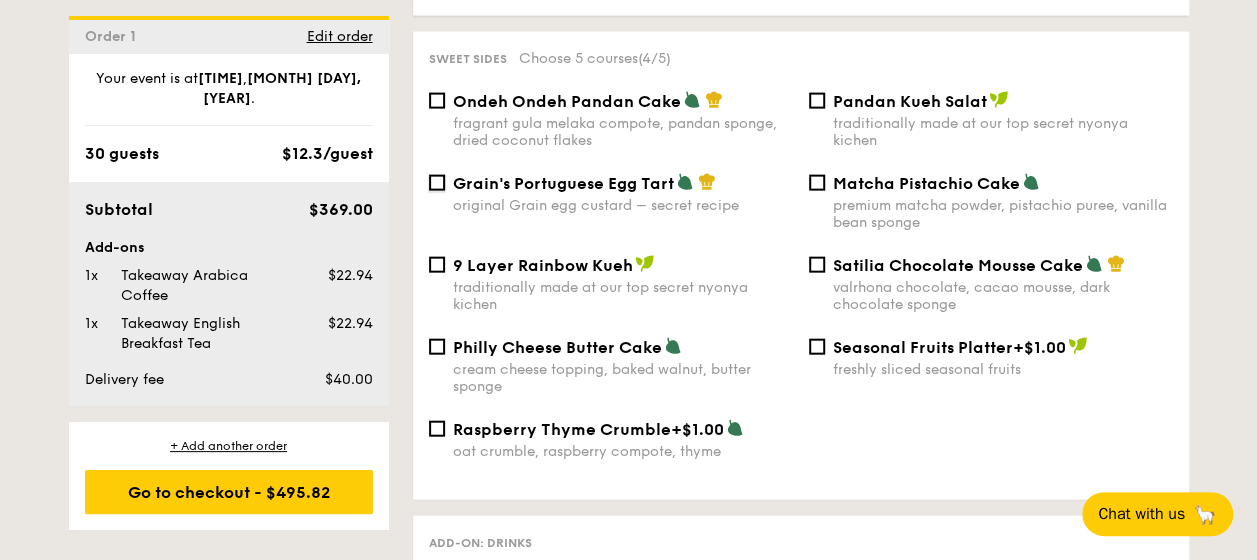click on "Grain's Portuguese Egg Tart original Grain egg custard – secret recipe" at bounding box center (437, 183) 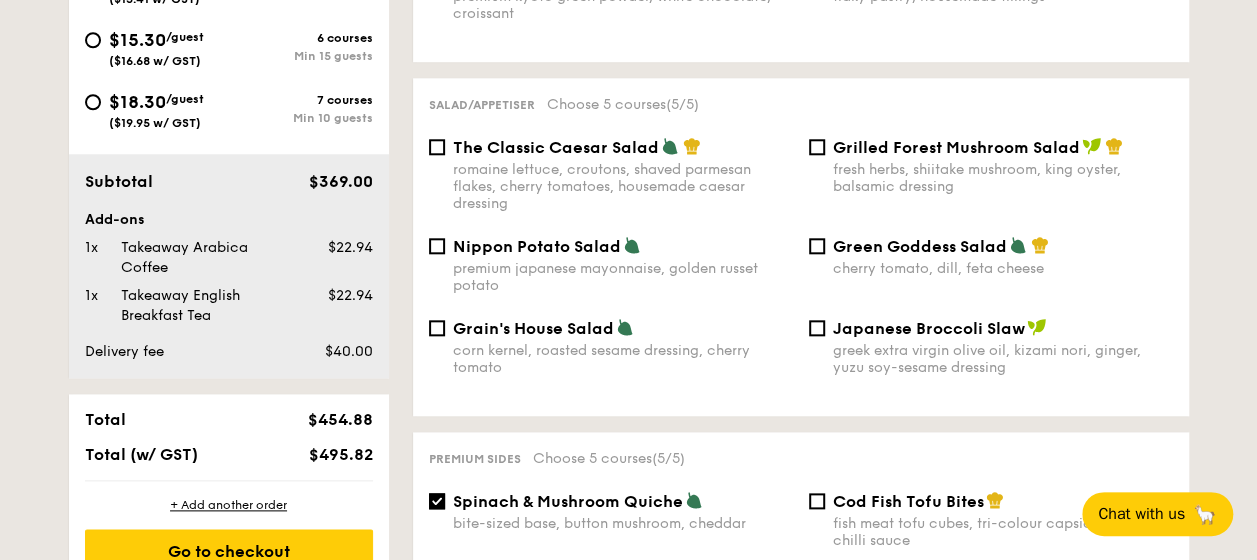 scroll, scrollTop: 946, scrollLeft: 0, axis: vertical 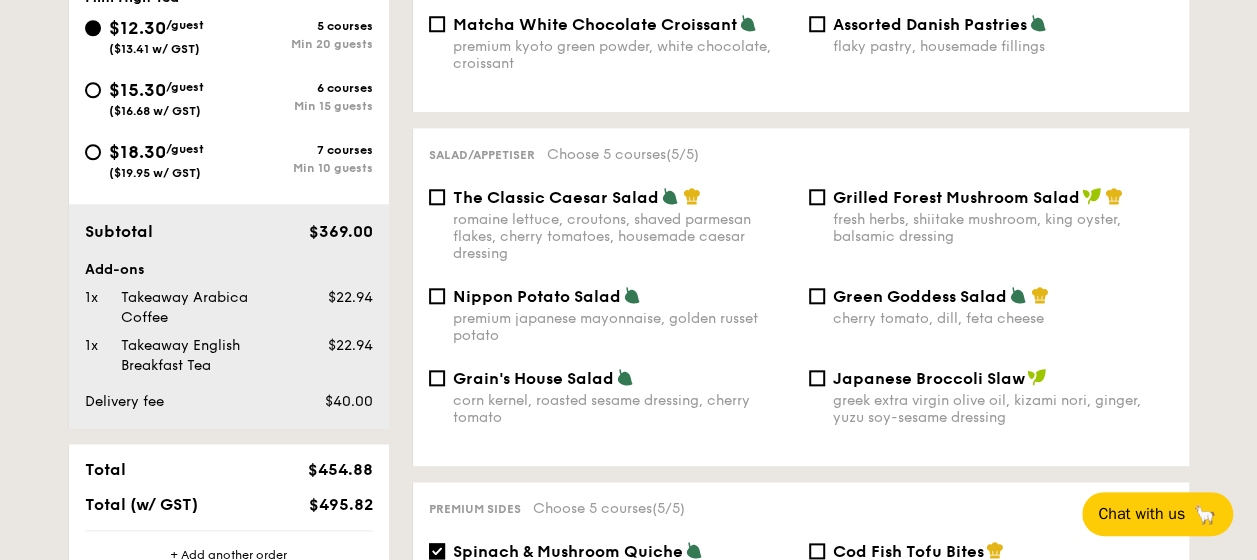click on "$15.30" at bounding box center [137, 90] 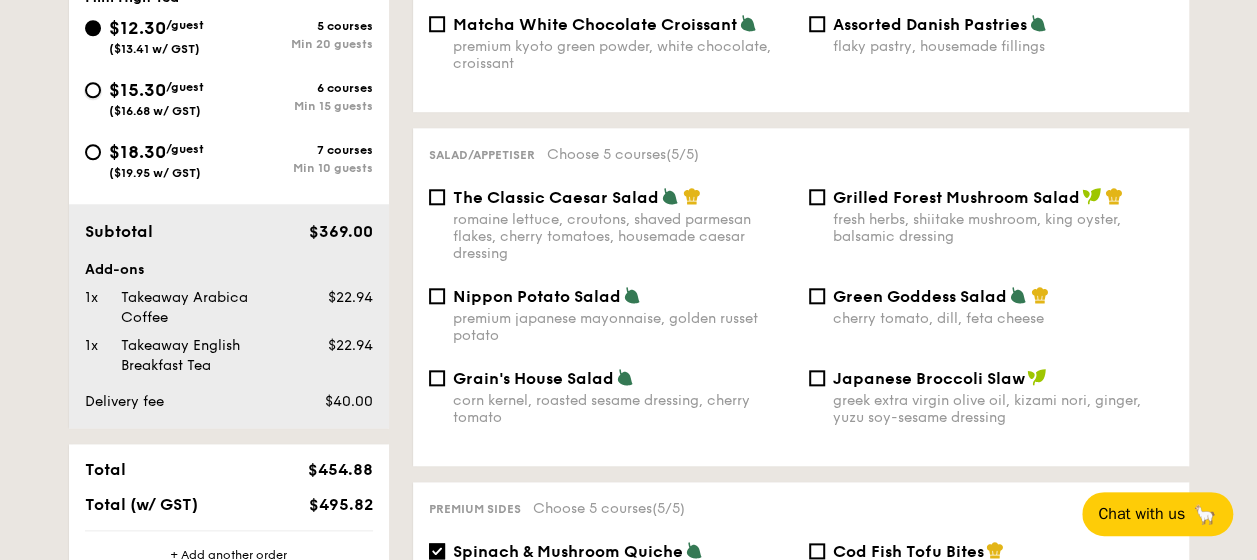 click on "$15.30
/guest
($16.68 w/ GST)
6 courses
Min 15 guests" at bounding box center [93, 90] 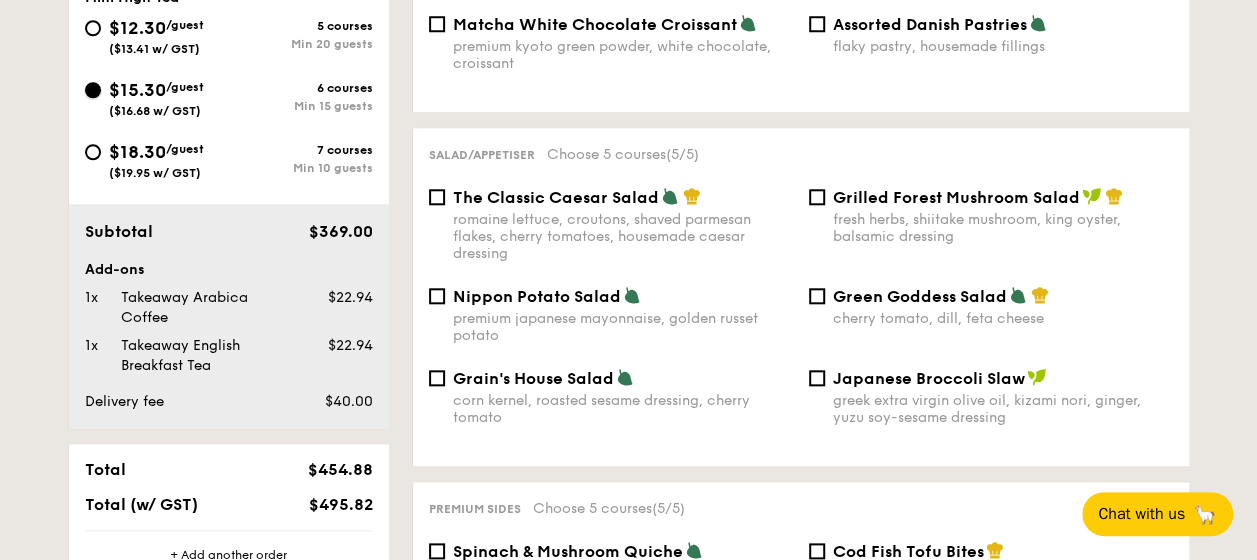 checkbox on "false" 